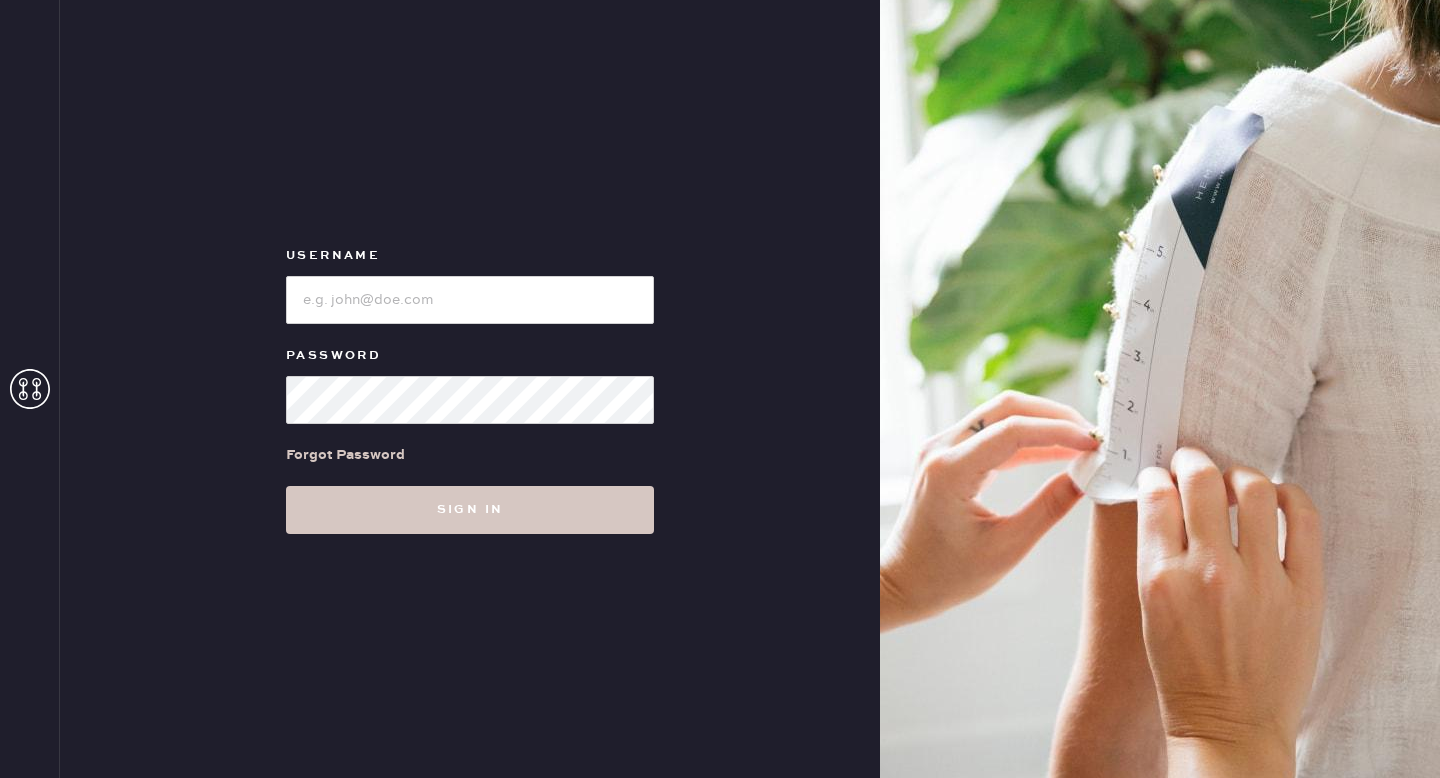 scroll, scrollTop: 0, scrollLeft: 0, axis: both 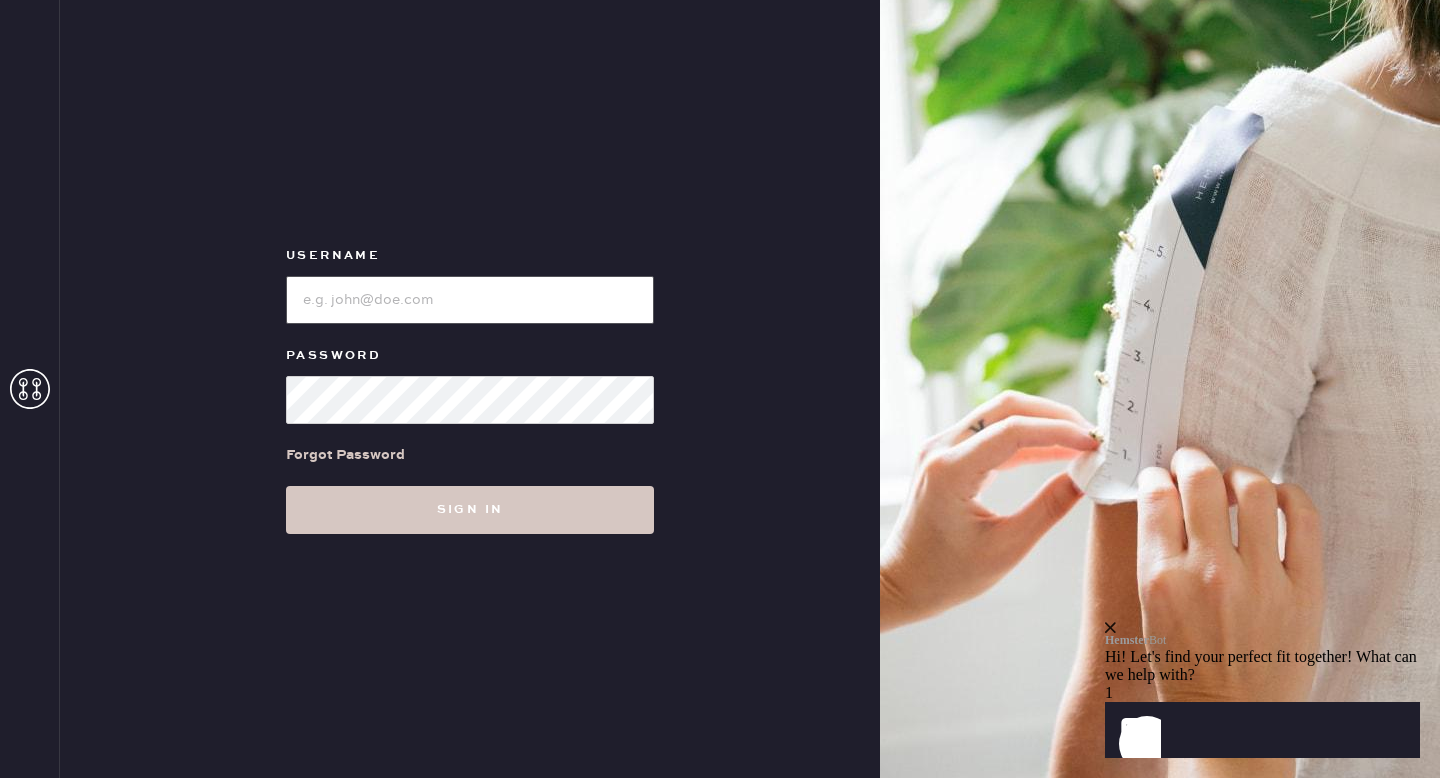 click at bounding box center (470, 300) 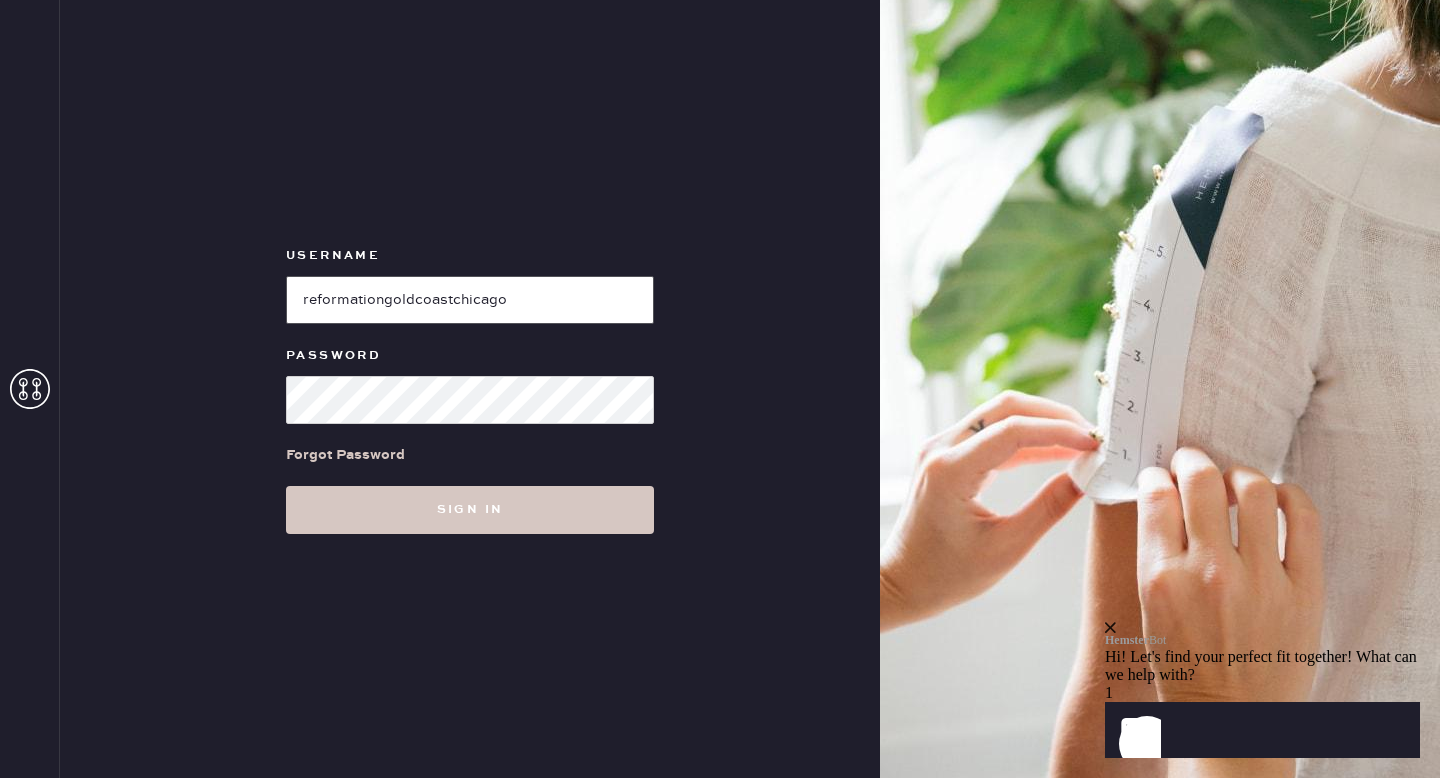 type on "reformationgoldcoastchicago" 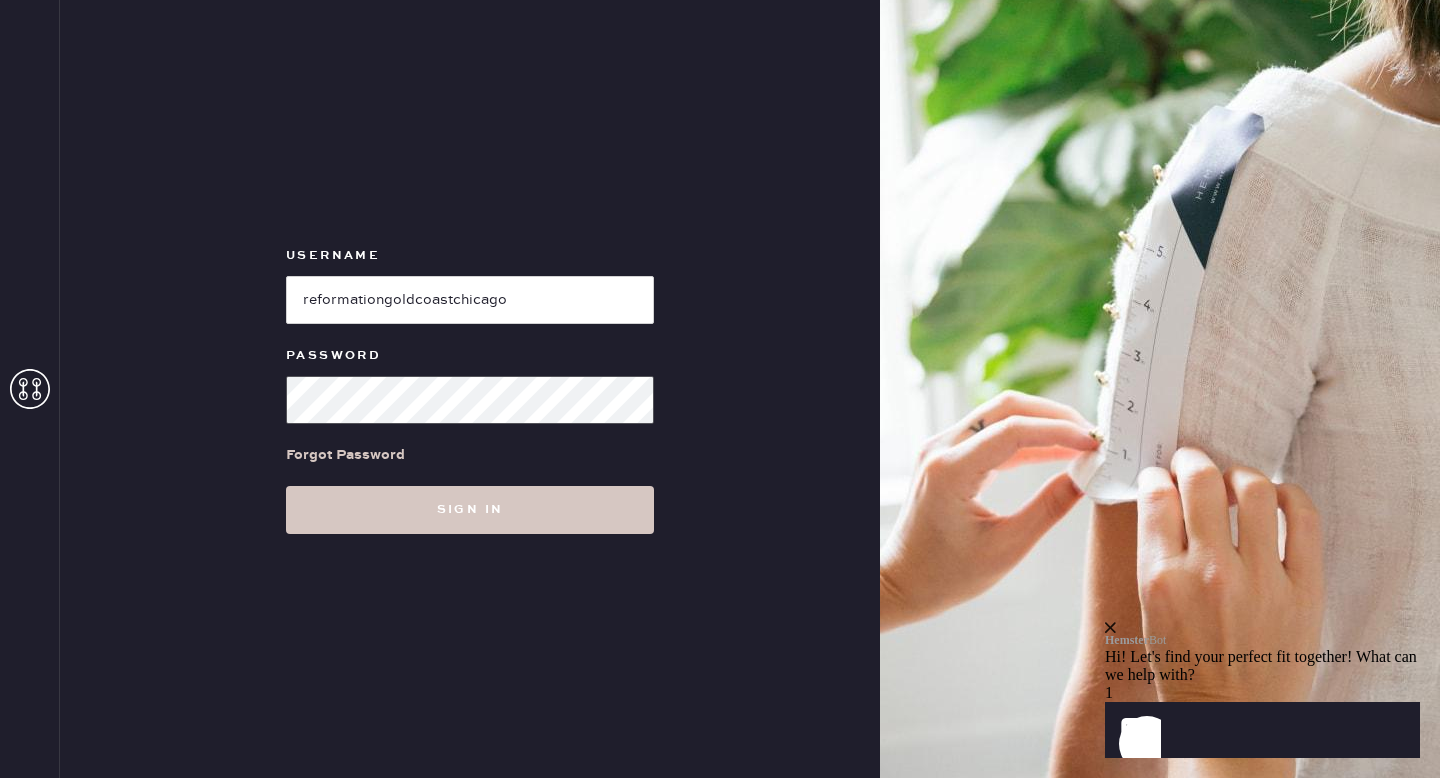 click on "Sign in" at bounding box center (470, 510) 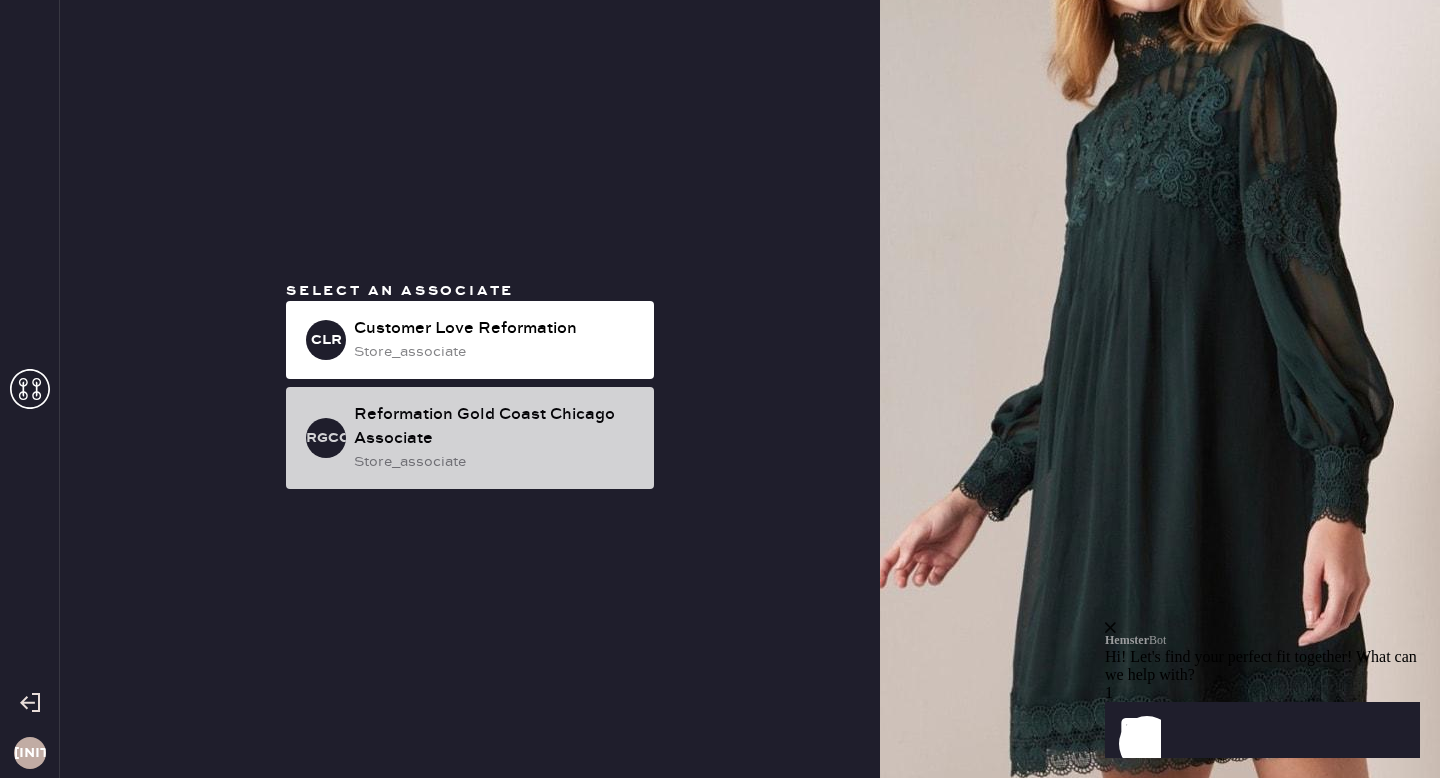 click on "Reformation Gold Coast Chicago Associate" at bounding box center (496, 427) 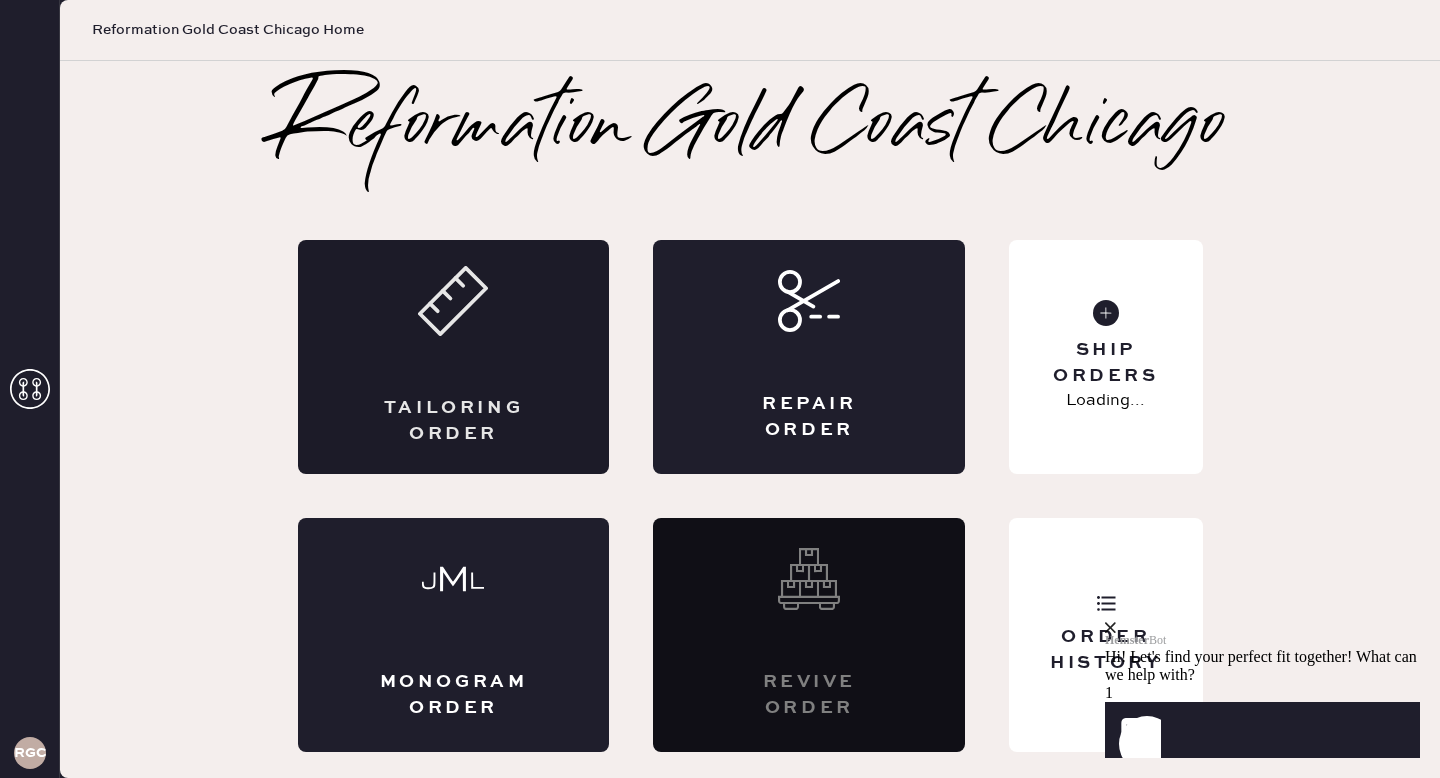 click on "Tailoring Order" at bounding box center (454, 357) 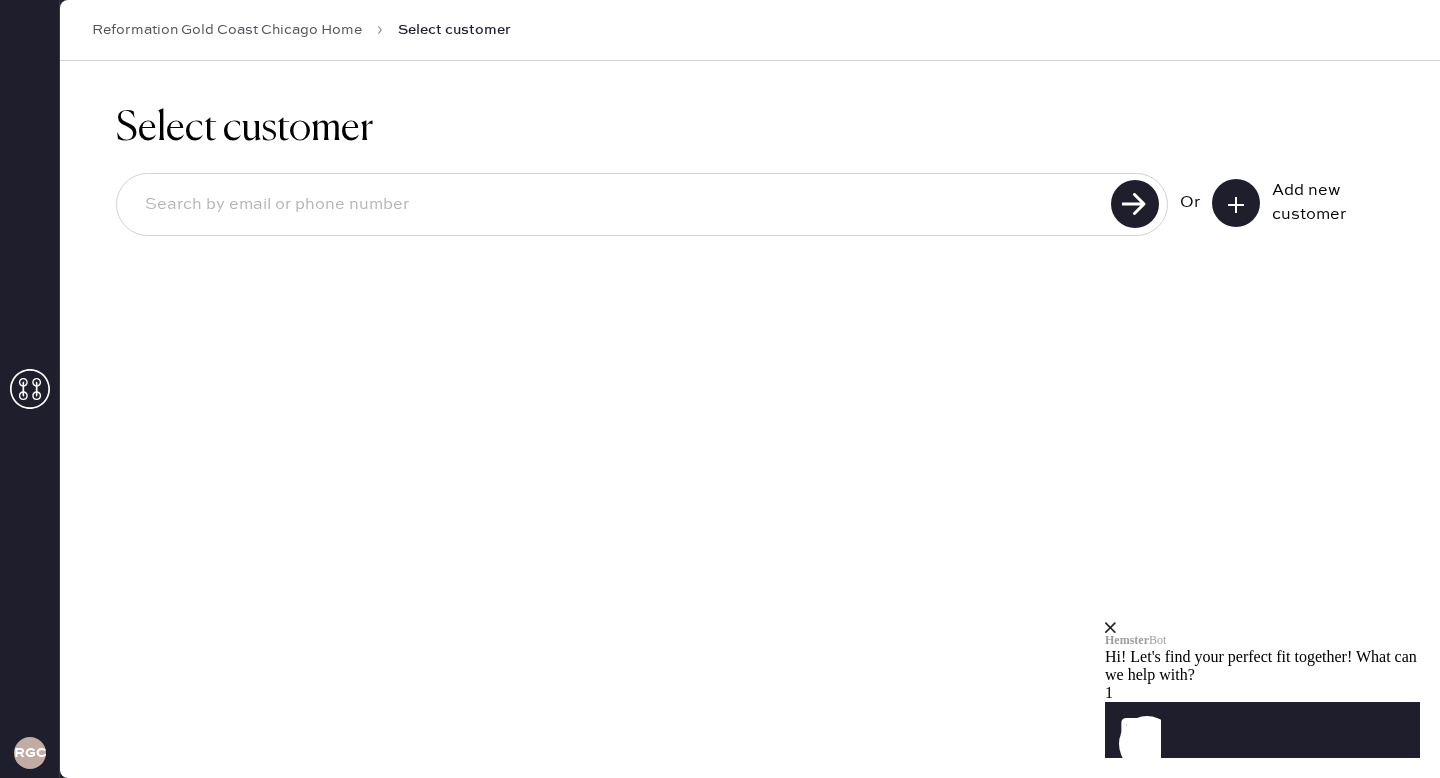 click at bounding box center [617, 205] 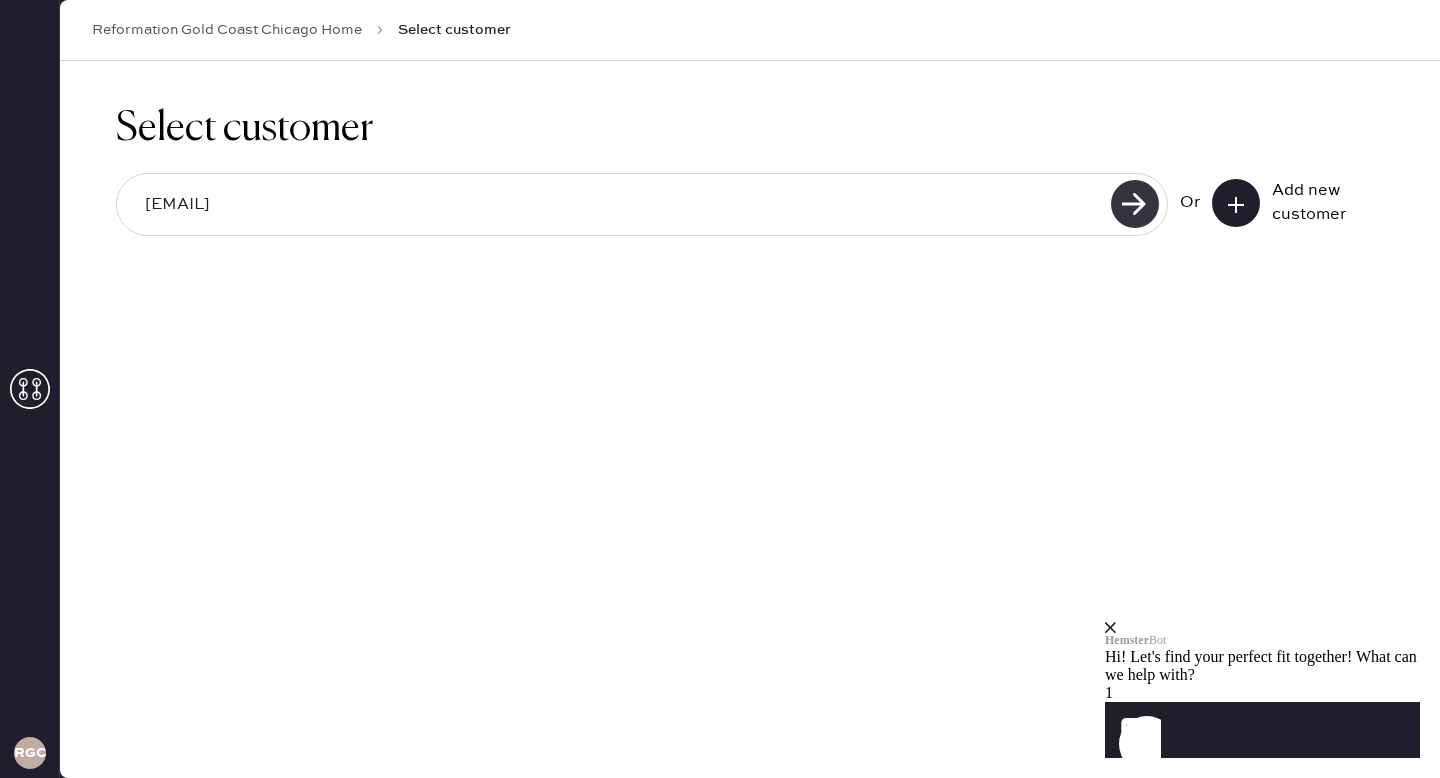 type on "[EMAIL]" 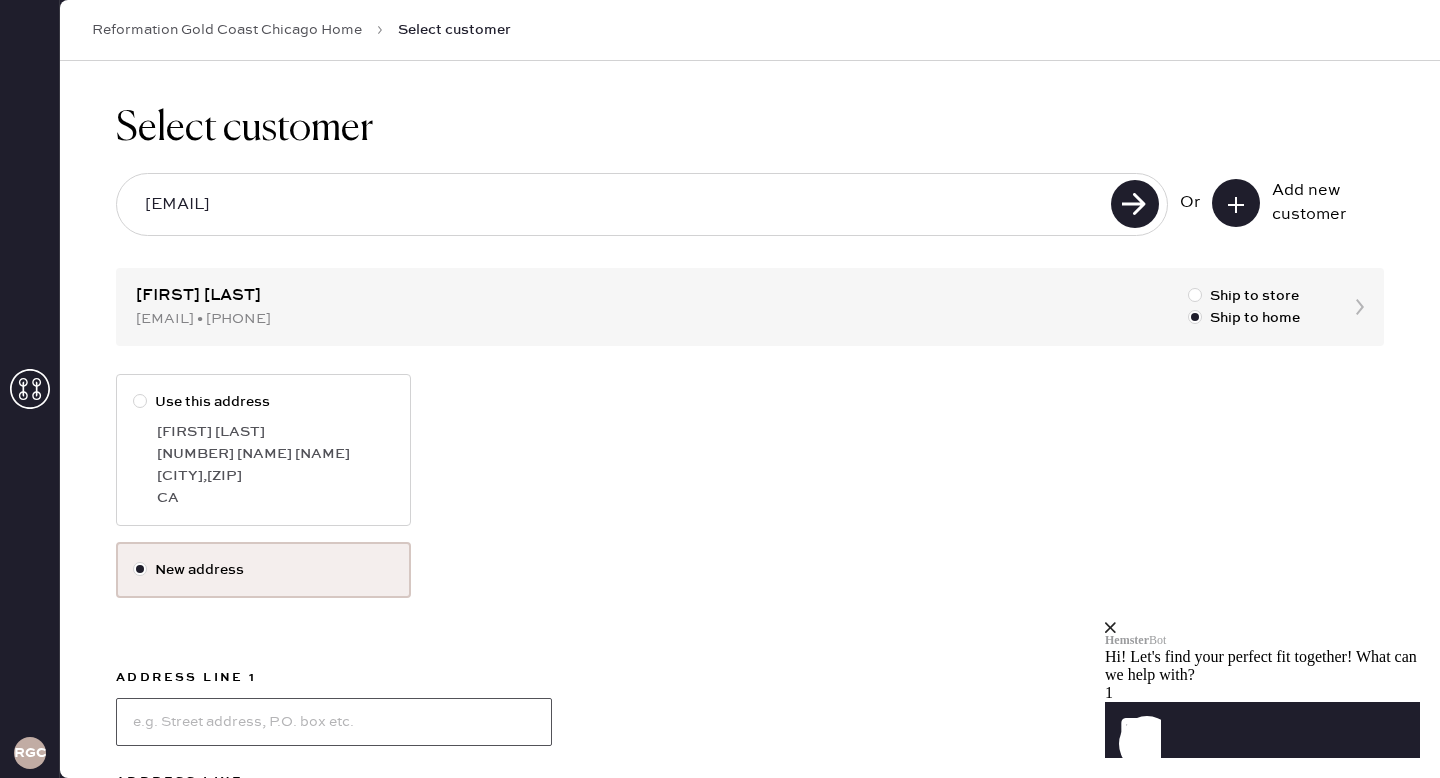 click at bounding box center (334, 722) 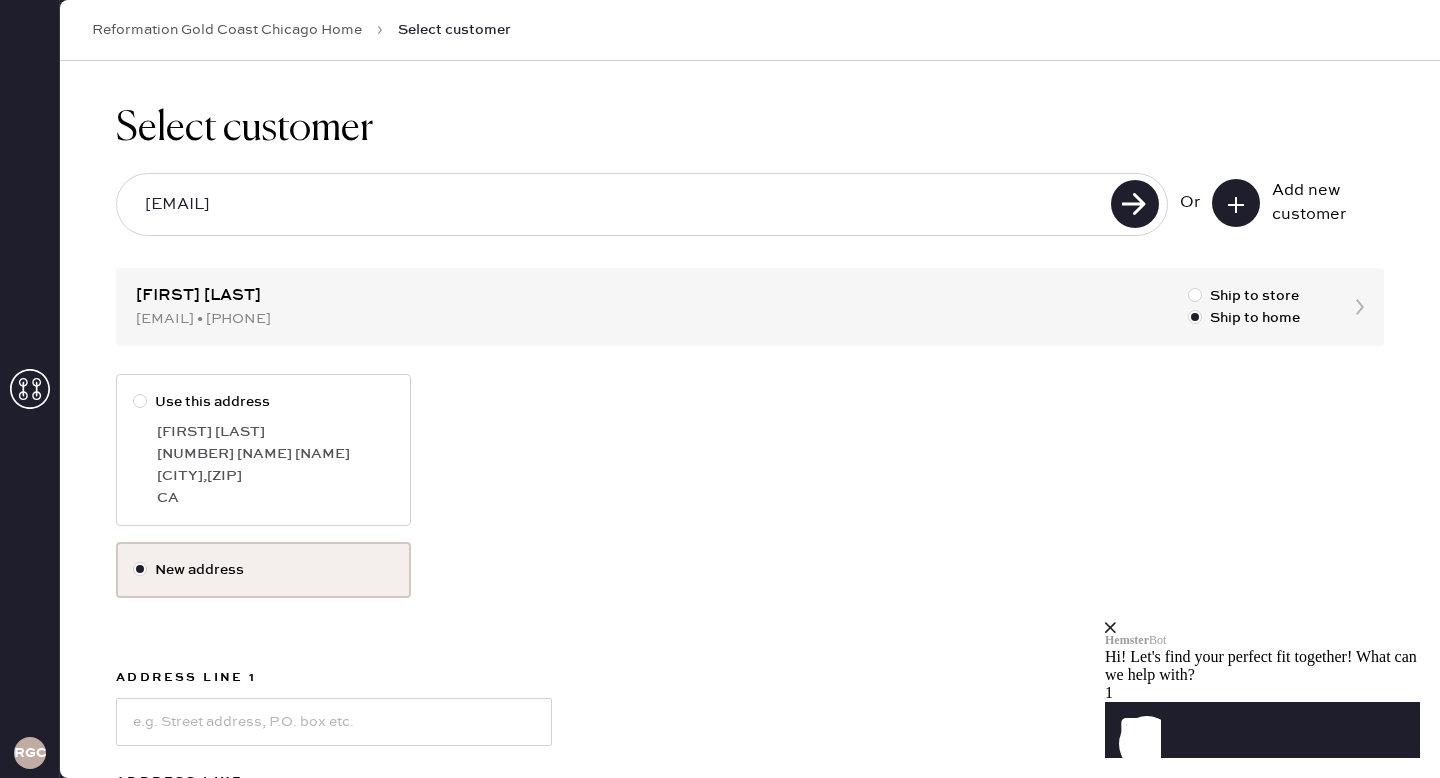 click on "Use this address [FIRST] [LAST] [NUMBER] [NAME] [NAME] [CITY] , [ZIP] [STATE]" at bounding box center [750, 458] 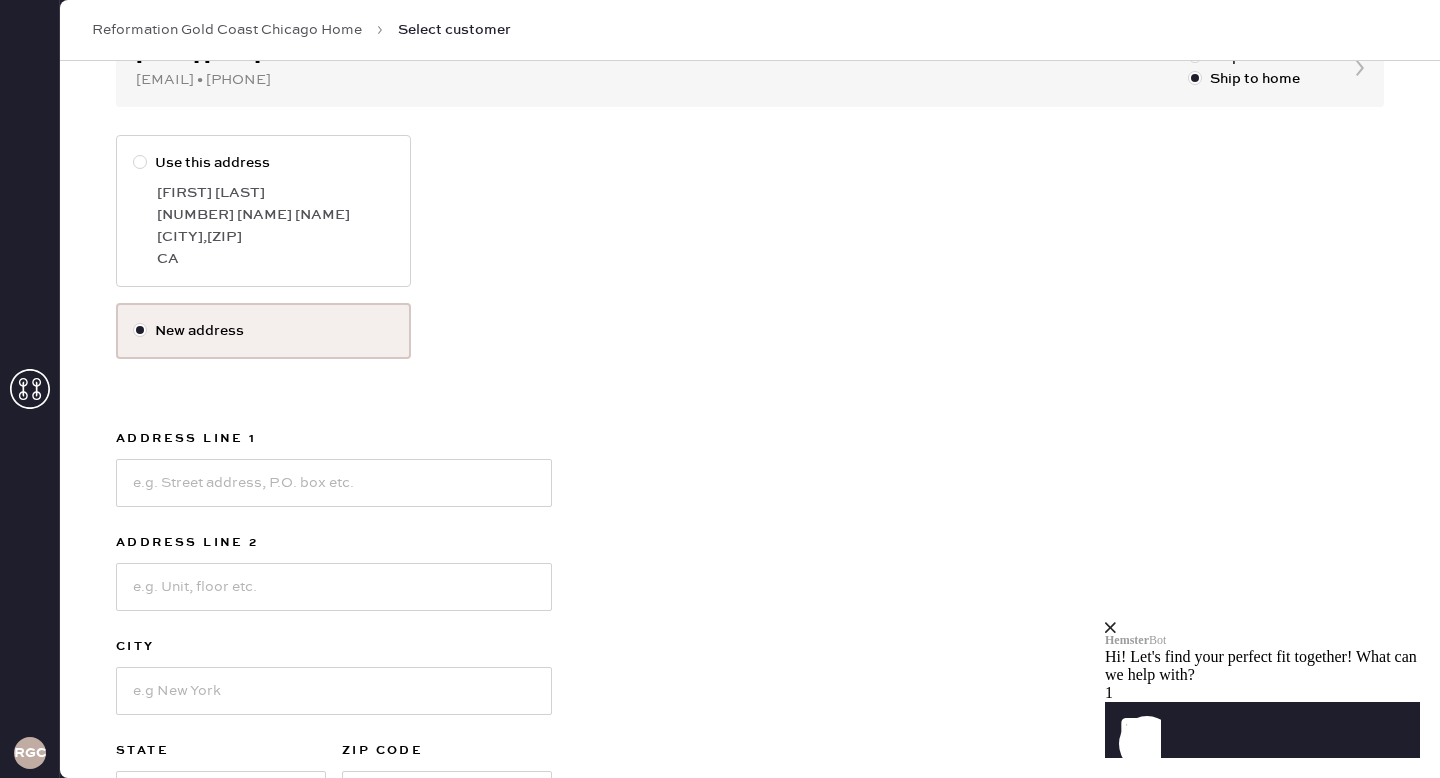 scroll, scrollTop: 240, scrollLeft: 0, axis: vertical 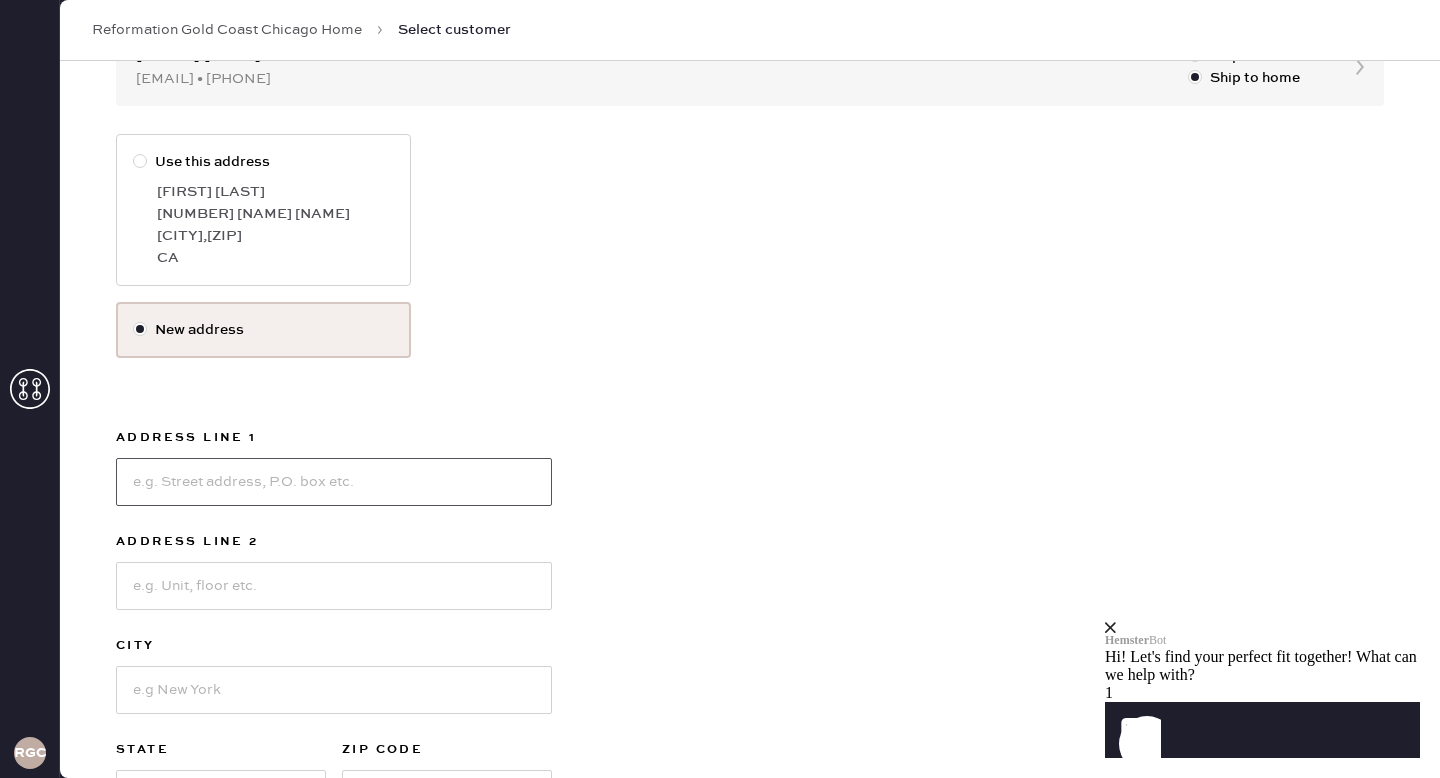 click at bounding box center [334, 482] 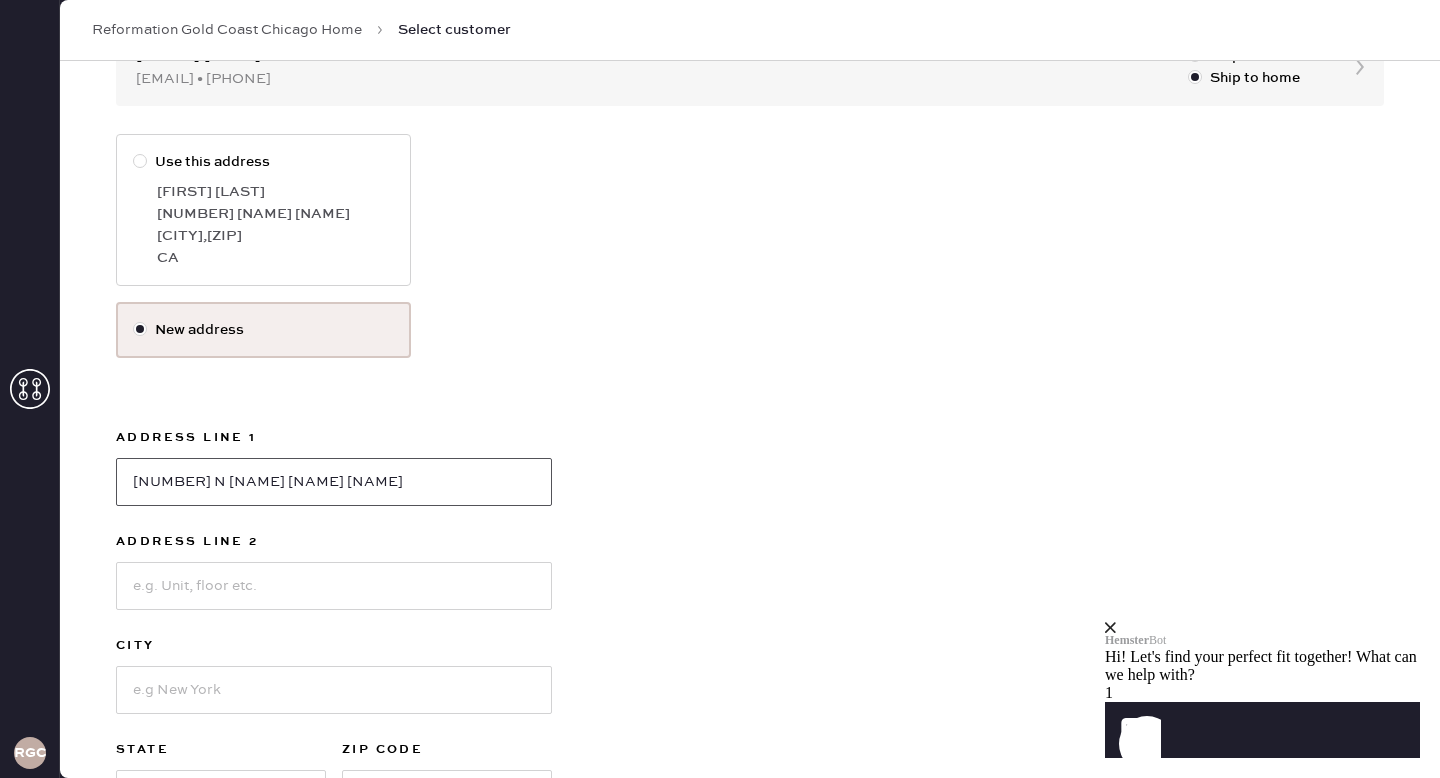 type on "[NUMBER] N [NAME] [NAME] [NAME]" 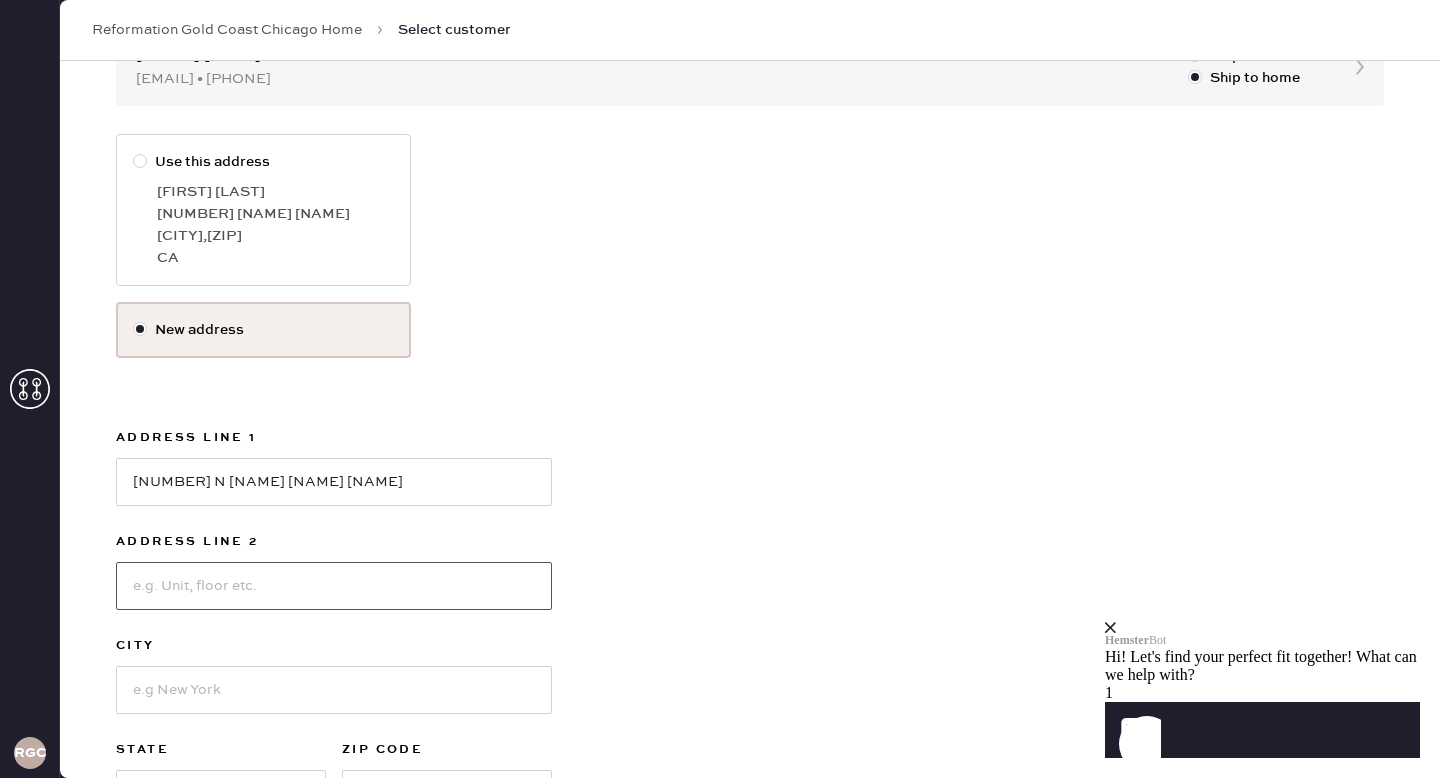 click at bounding box center [334, 586] 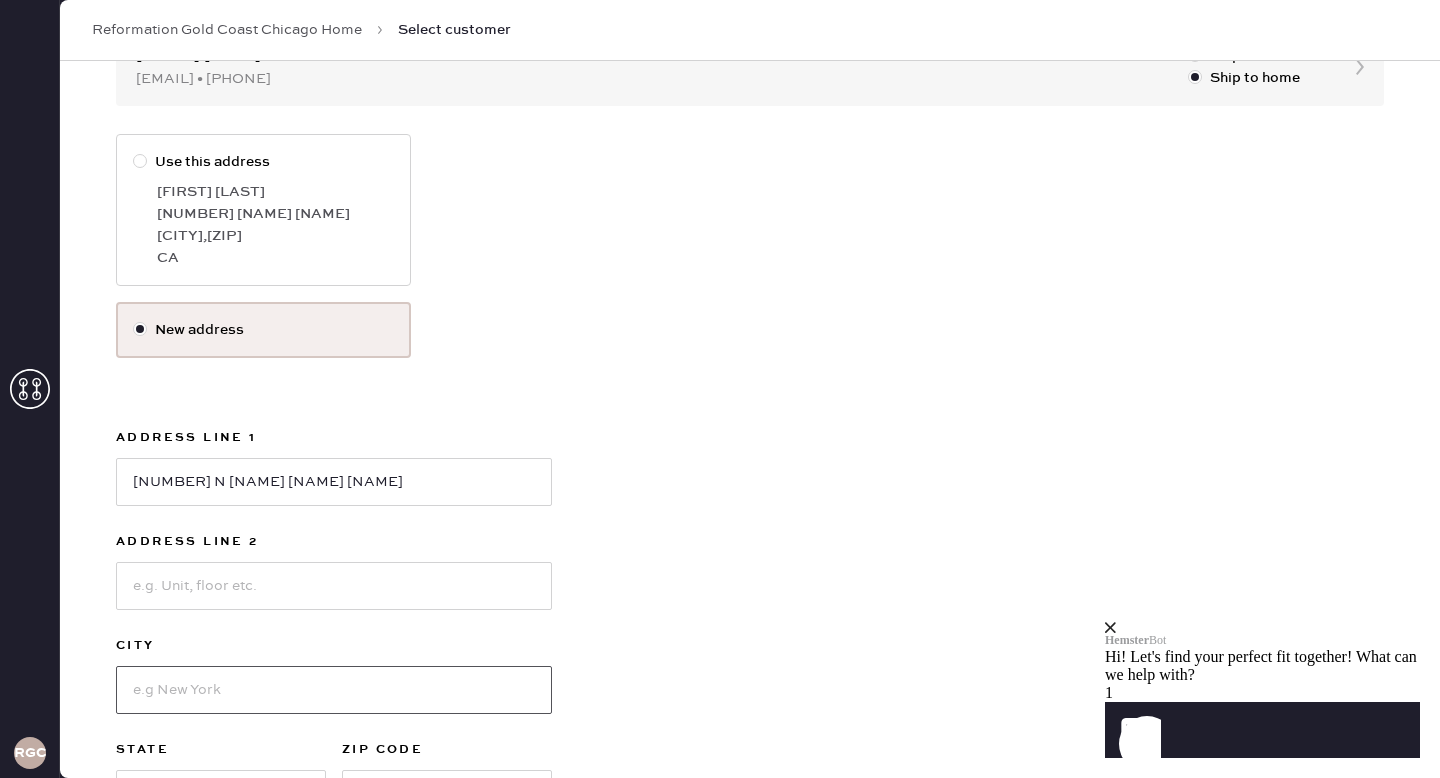 click at bounding box center [334, 690] 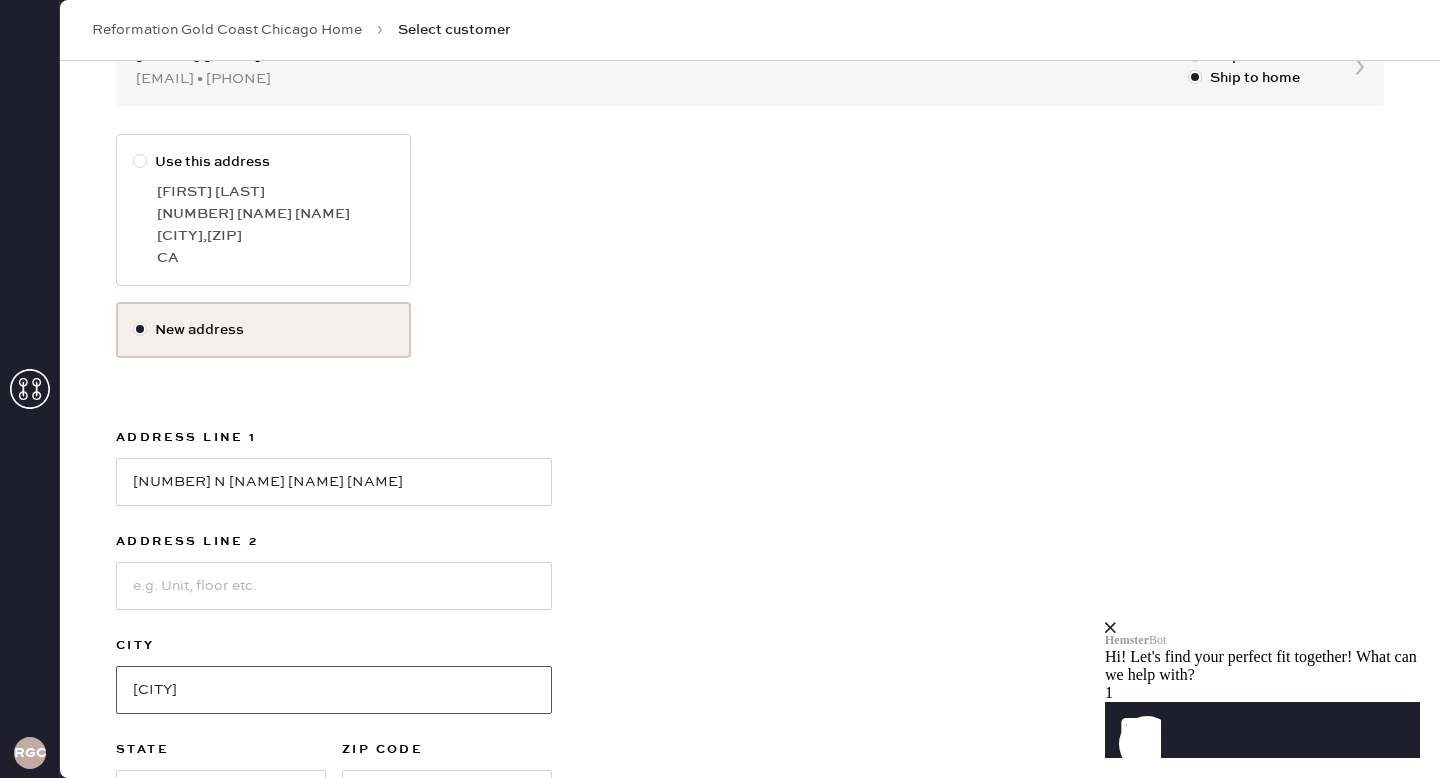 type on "[CITY]" 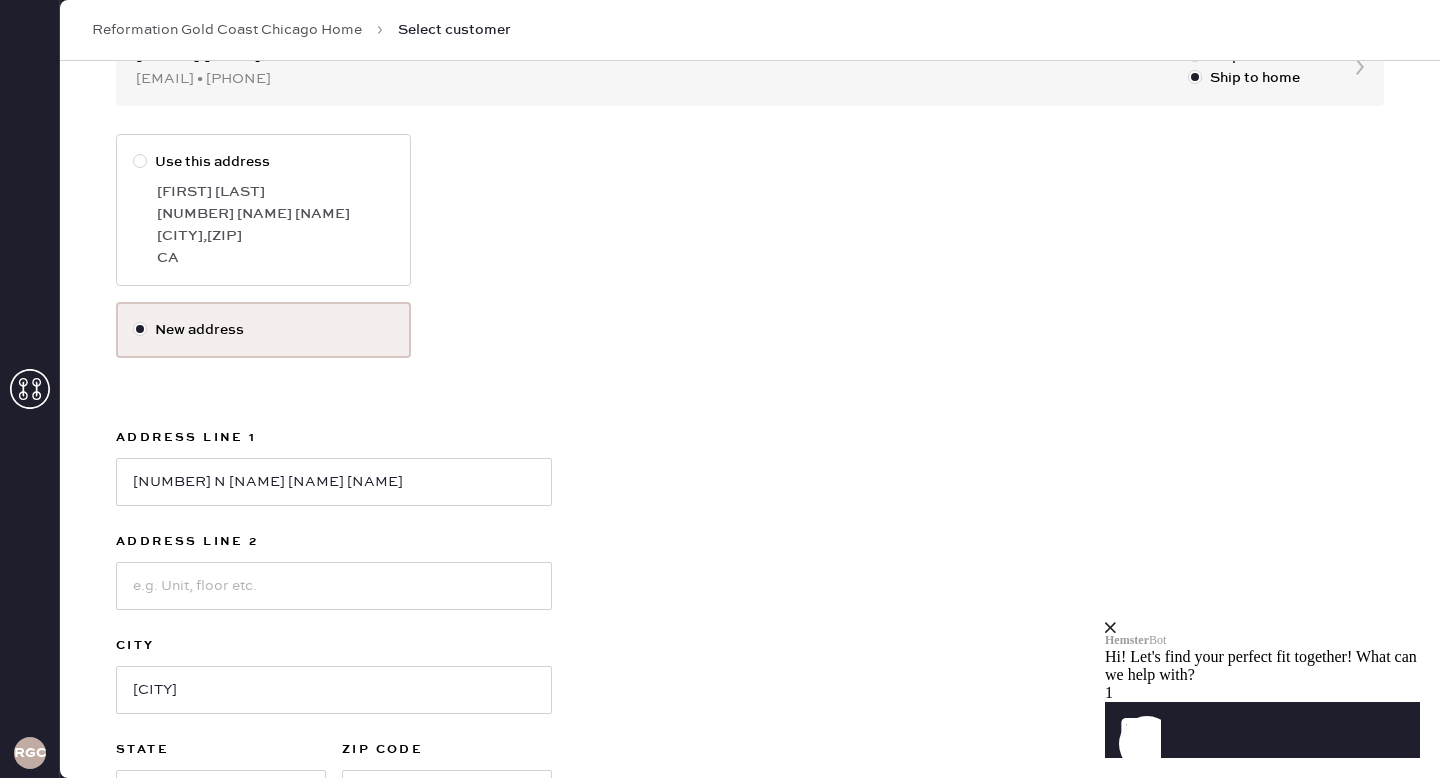 click on "Use this address [FIRST] [LAST] [NUMBER] [NAME] [NAME] [CITY] , [ZIP] [STATE]" at bounding box center (750, 512) 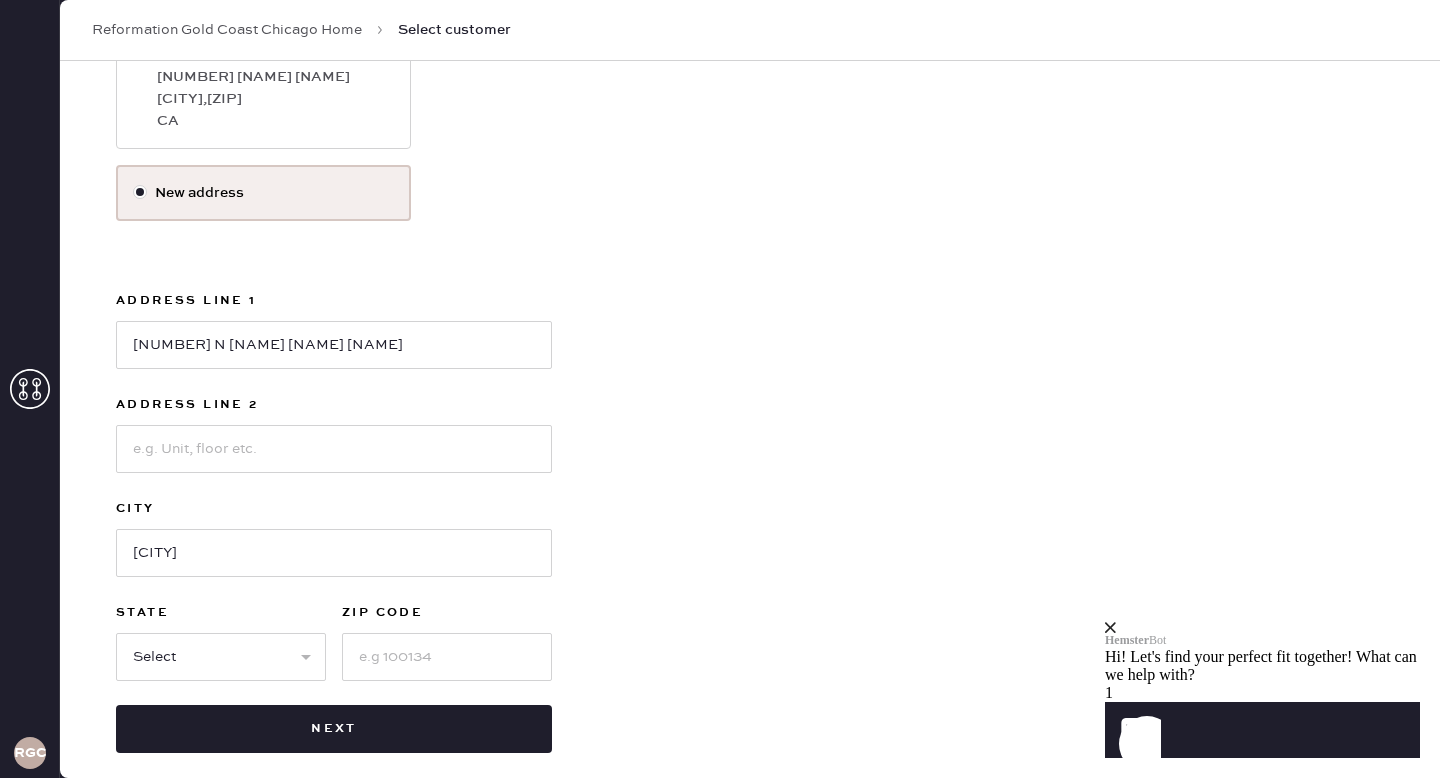 scroll, scrollTop: 396, scrollLeft: 0, axis: vertical 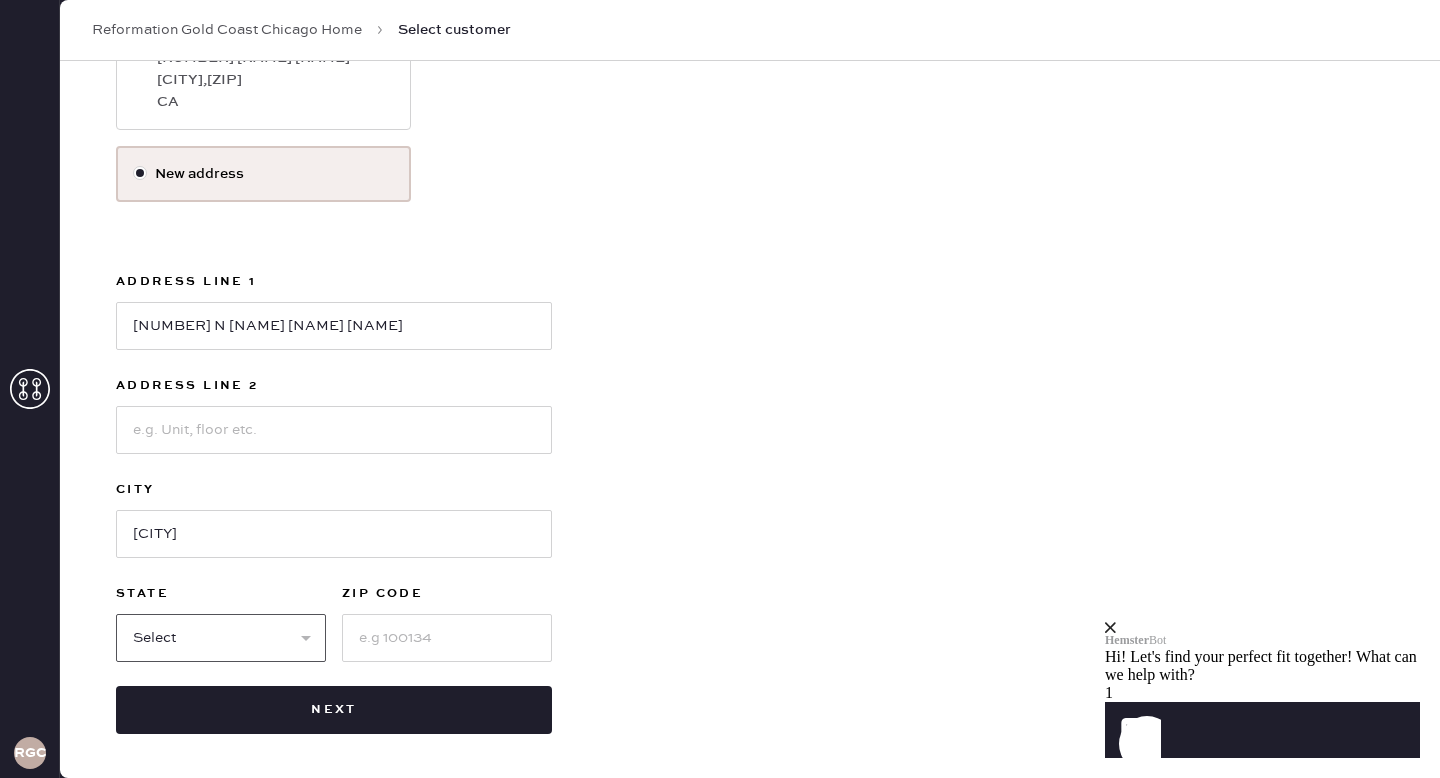 click on "Select AK AL AR AZ CA CO CT DC DE FL GA HI IA ID IL IN KS KY LA MA MD ME MI MN MO MS MT NC ND NE NH NJ NM NV NY OH OK OR PA RI SC SD TN TX UT VA VT WA WI WV WY" at bounding box center (221, 638) 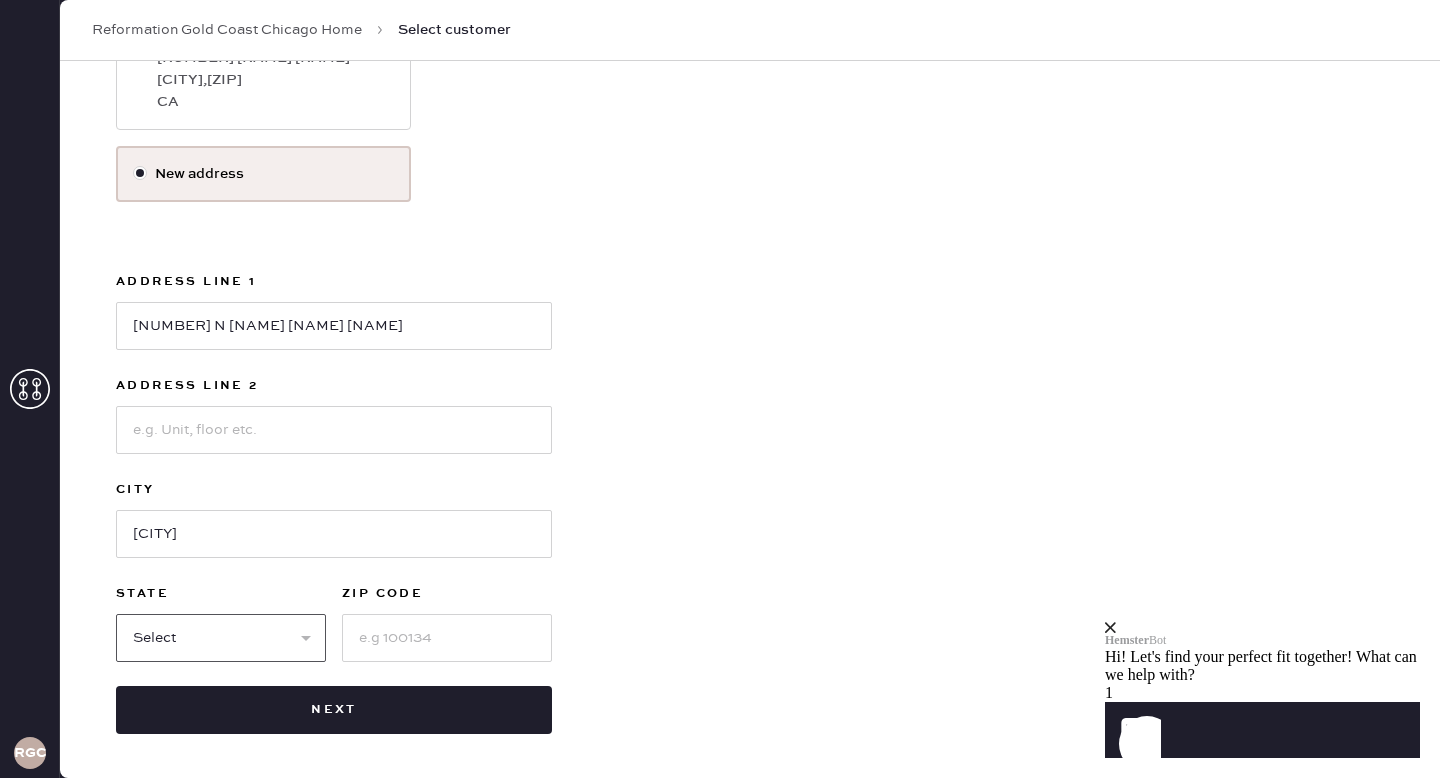 select on "IN" 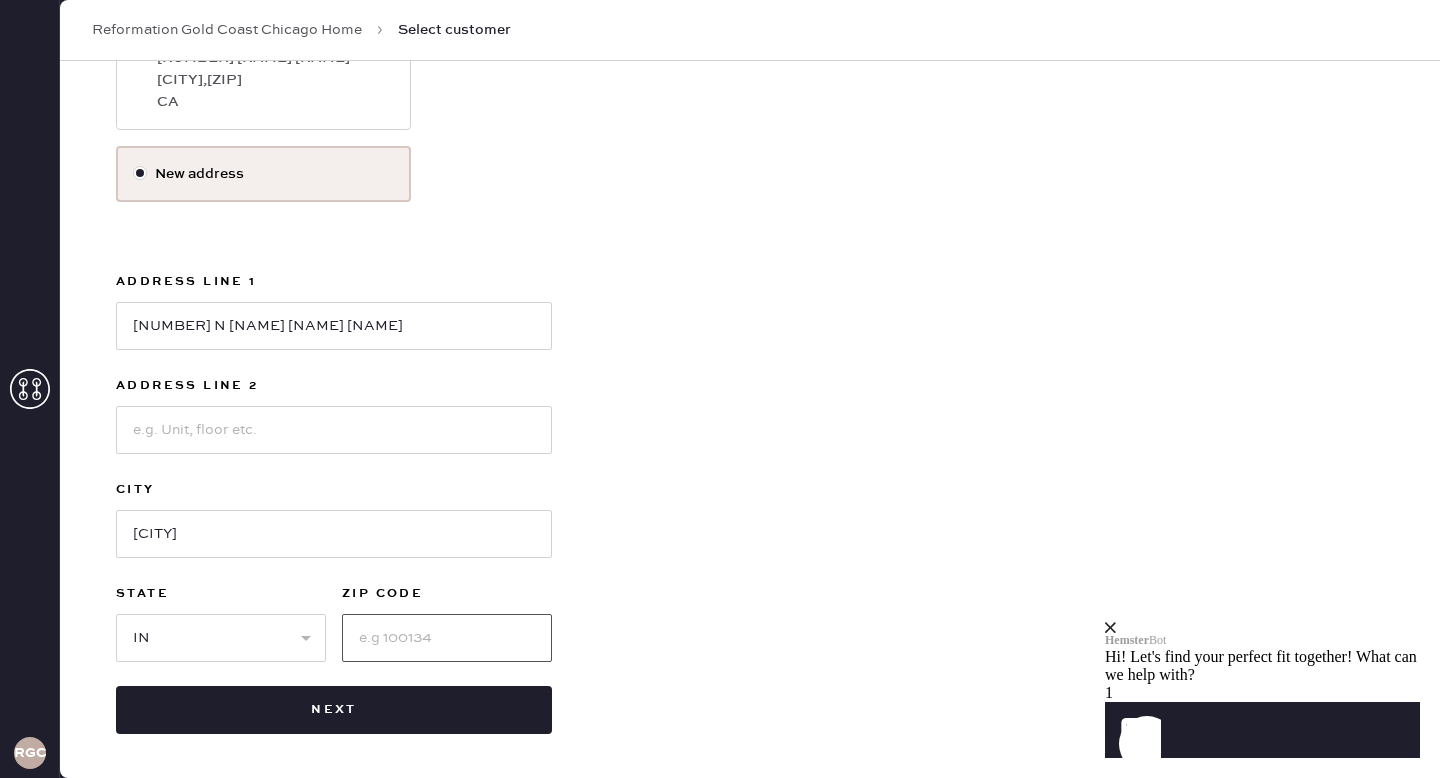 click at bounding box center [447, 638] 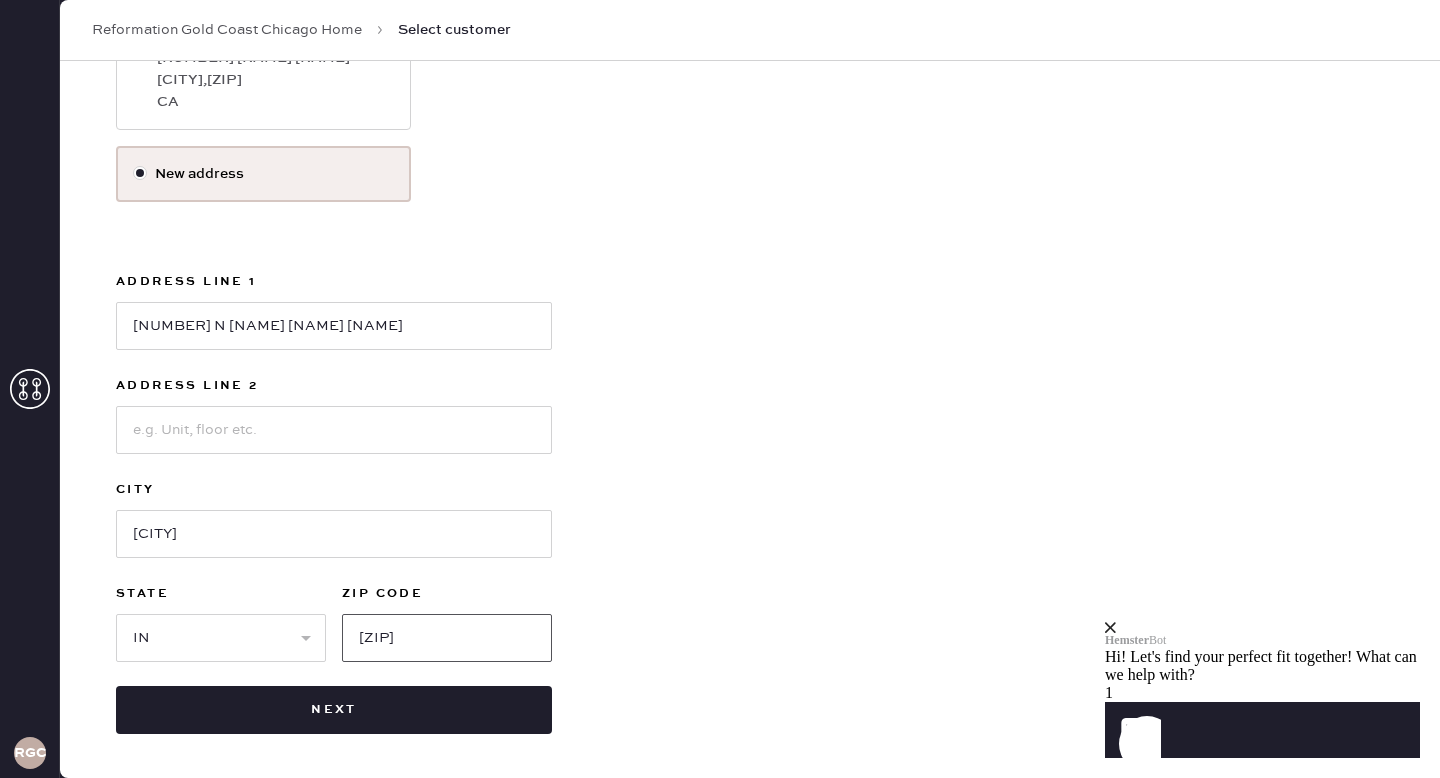 type on "[ZIP]" 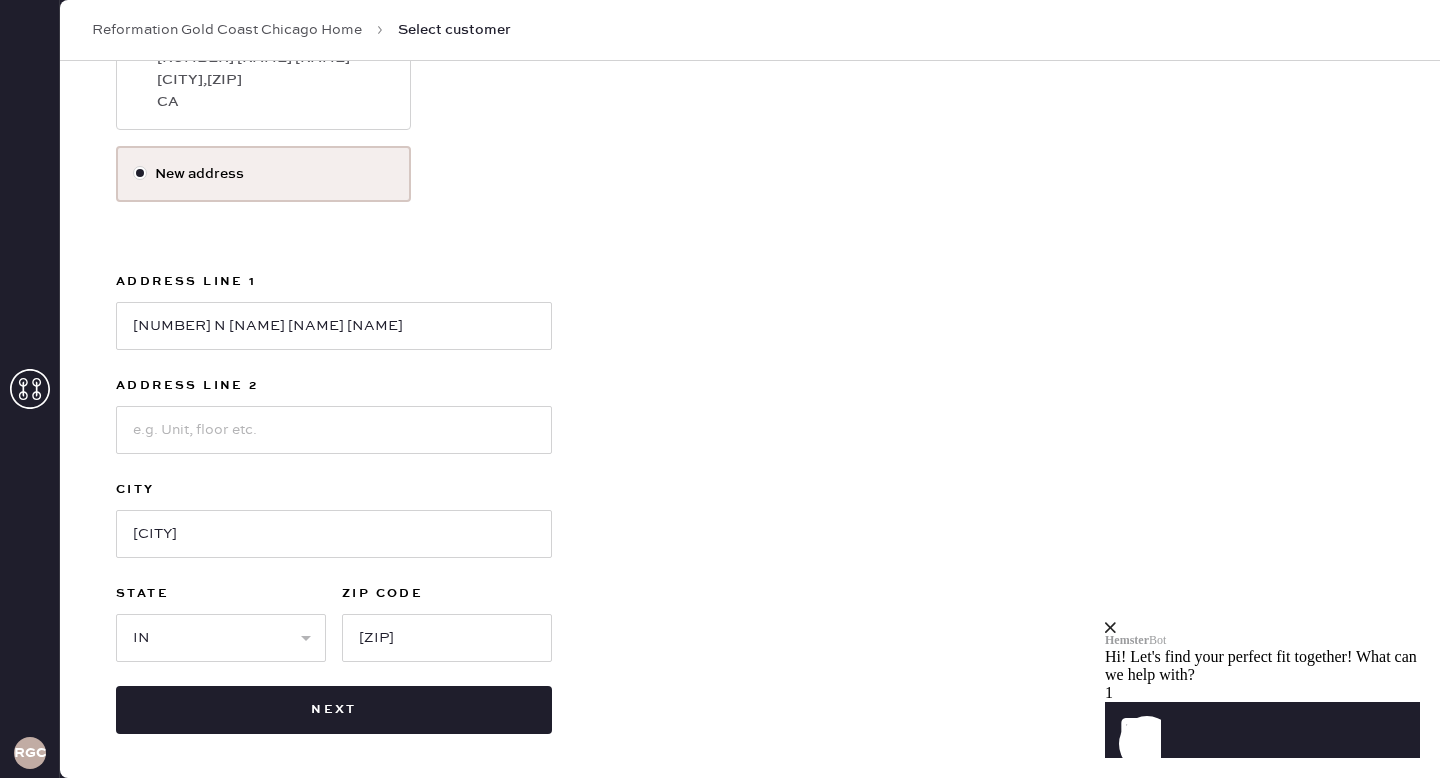 click on "Use this address [FIRST] [LAST] [NUMBER] [NAME] [NAME] [CITY] , [ZIP] [STATE] New address Address Line 1 [NUMBER] N [NAME] [NAME] [NAME] Address Line 2 City [CITY] State Select AK AL AR AZ CA CO CT DC DE FL GA HI IA ID IL IN KS KY LA MA MD ME MI MN MO MS MT NC ND NE NH NJ NM NV NY OH OK OR PA RI SC SD TN TX UT VA VT WA WI WV WY ZIP Code [NUMBER] Next" at bounding box center (750, 356) 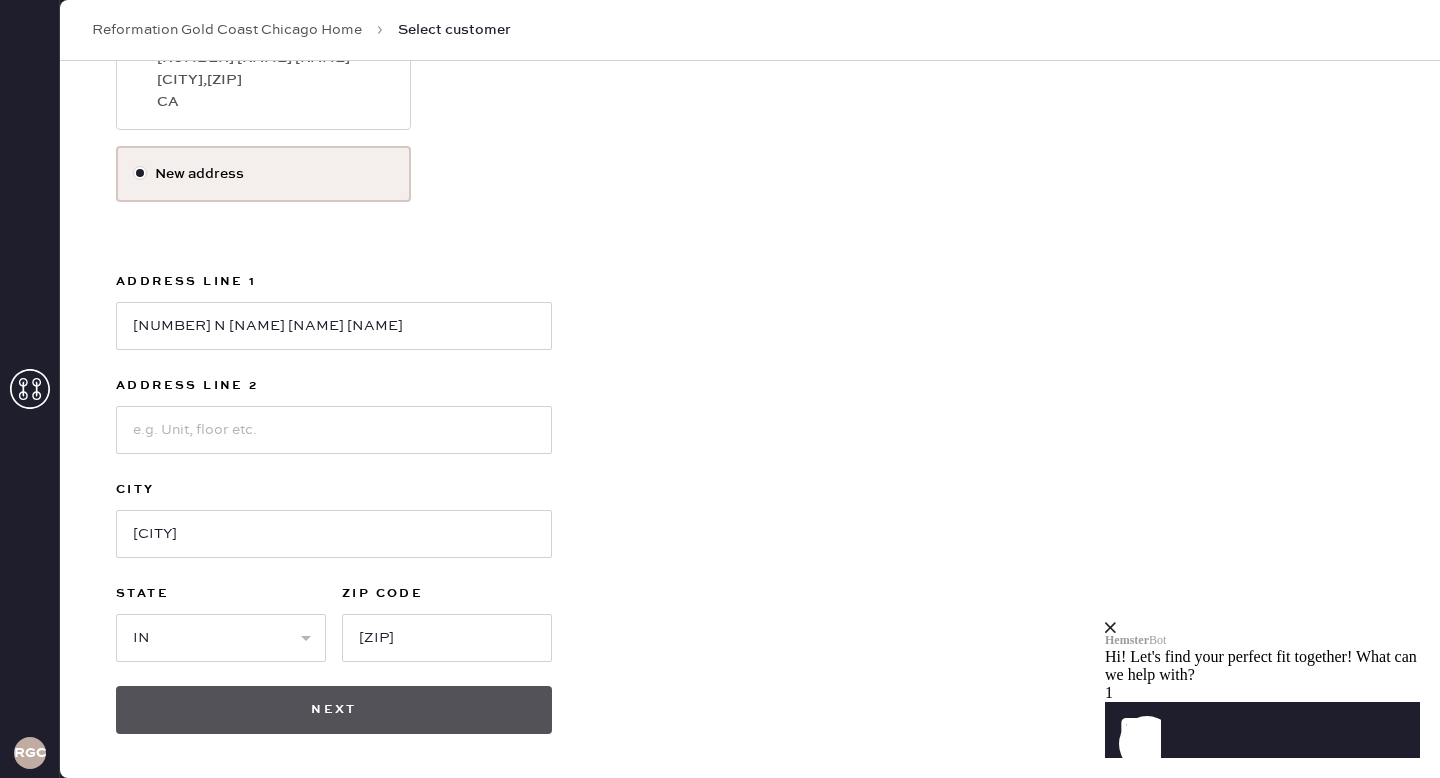 click on "Next" at bounding box center [334, 710] 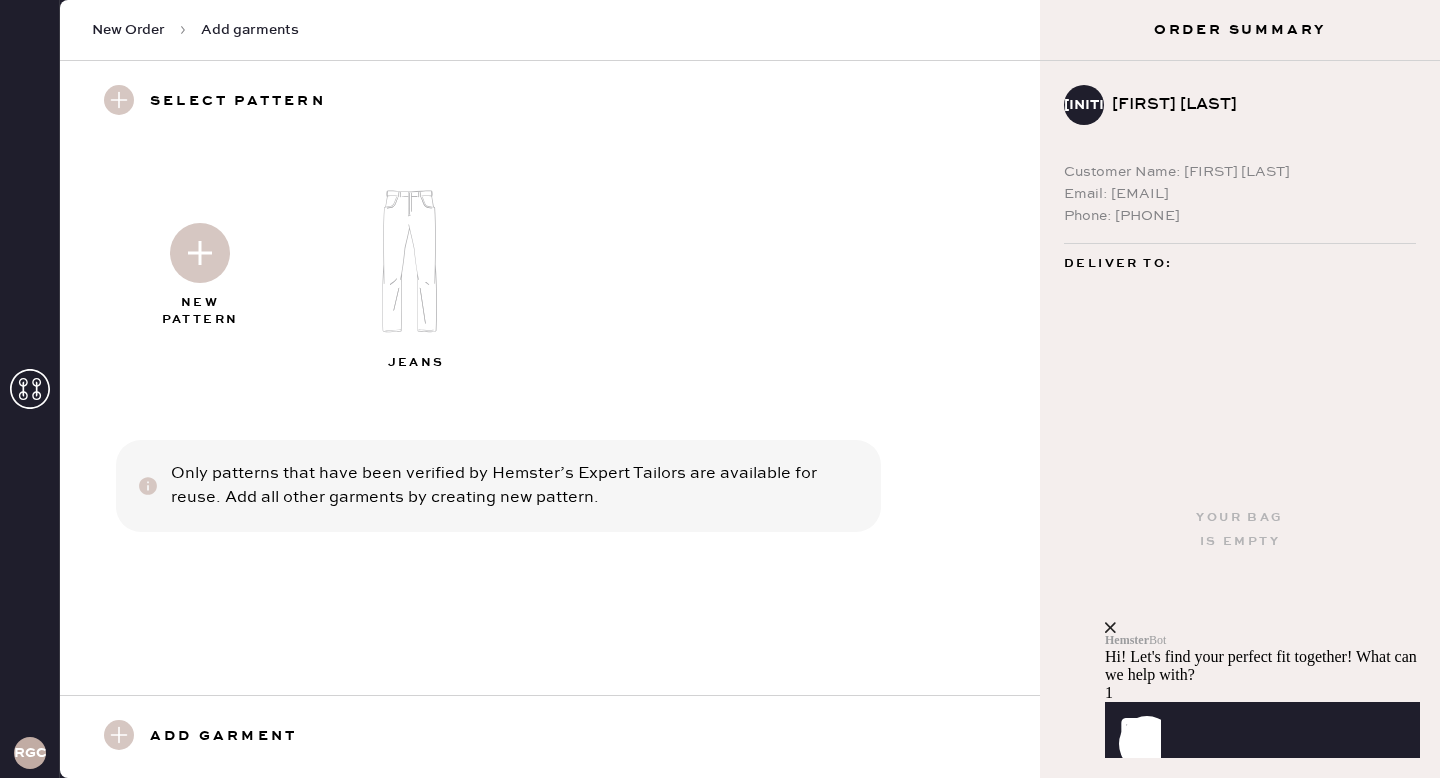 click at bounding box center (200, 253) 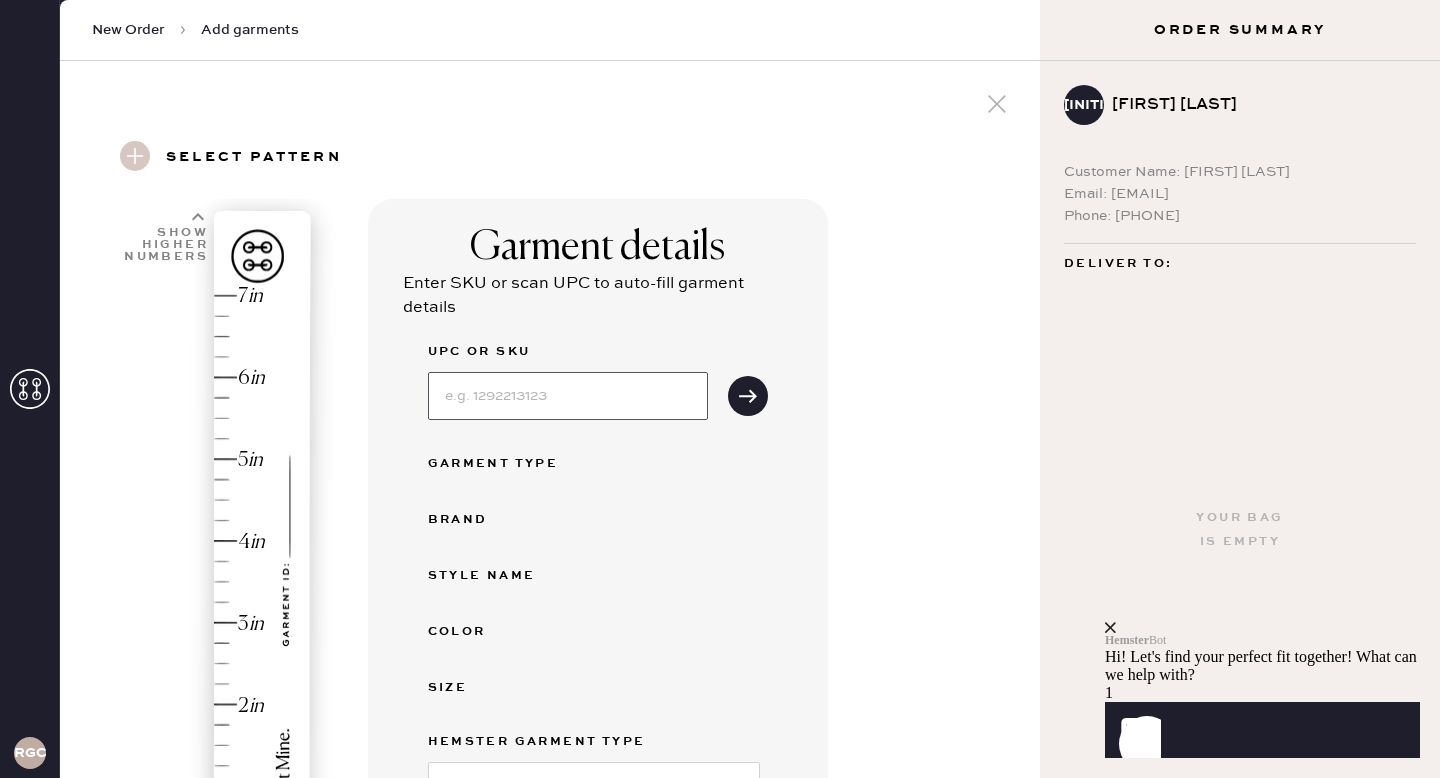 click at bounding box center (568, 396) 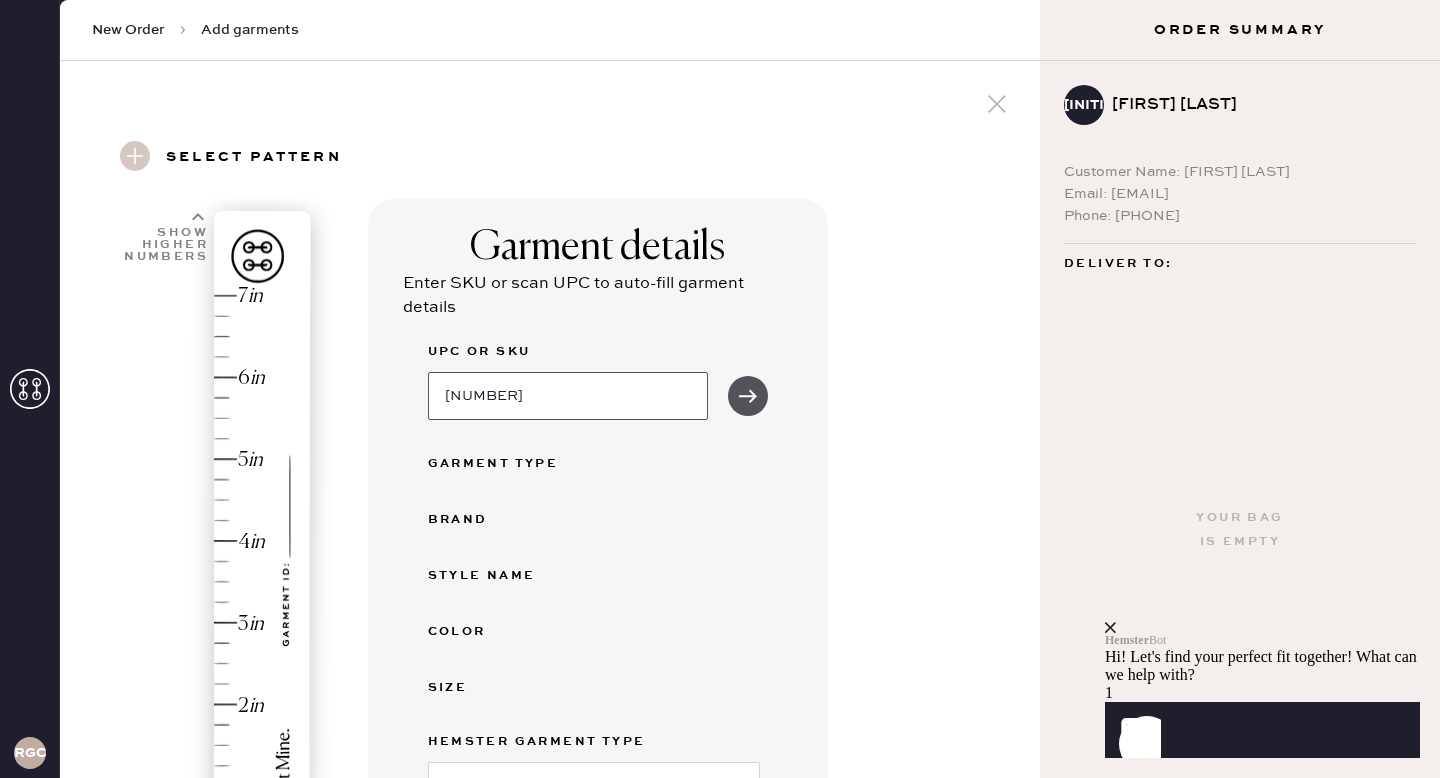 type on "[NUMBER]" 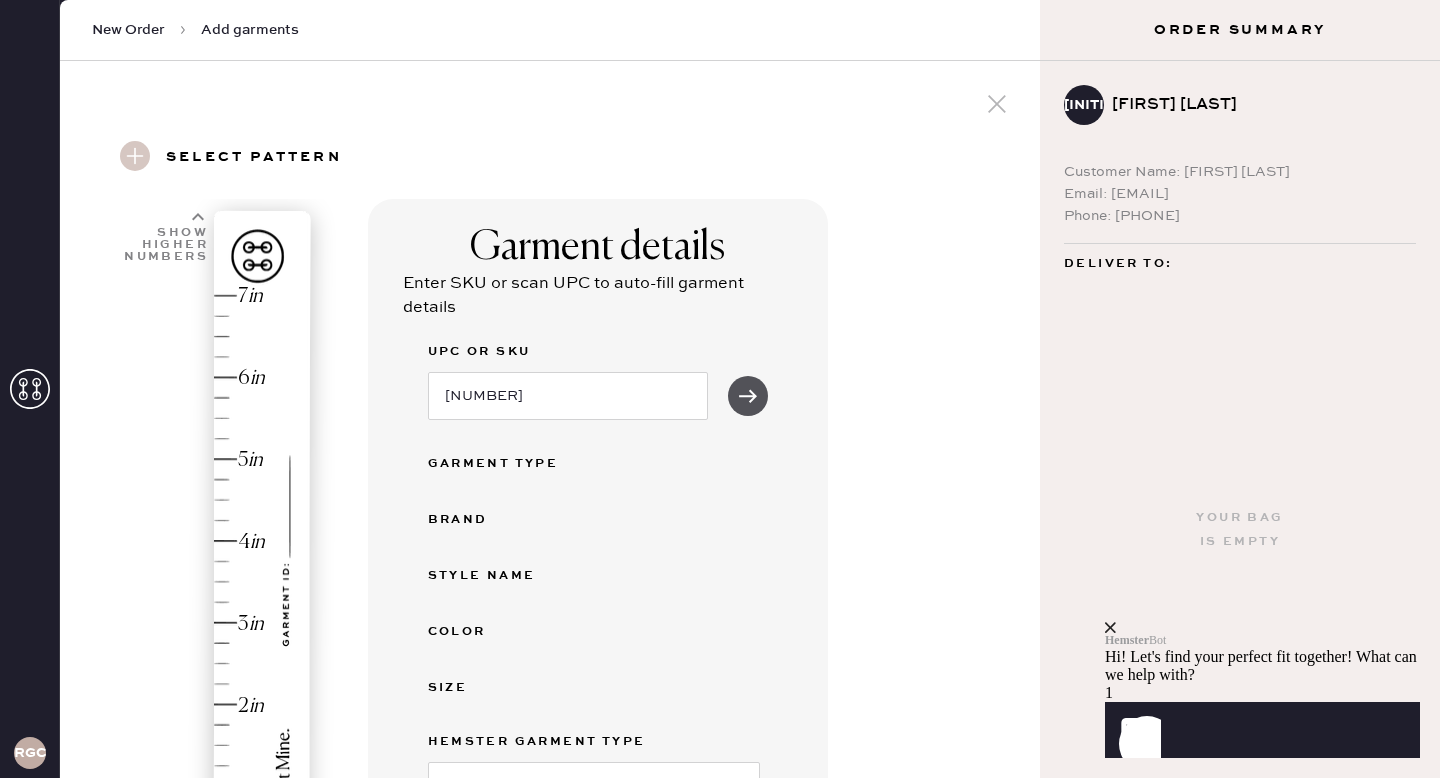 click 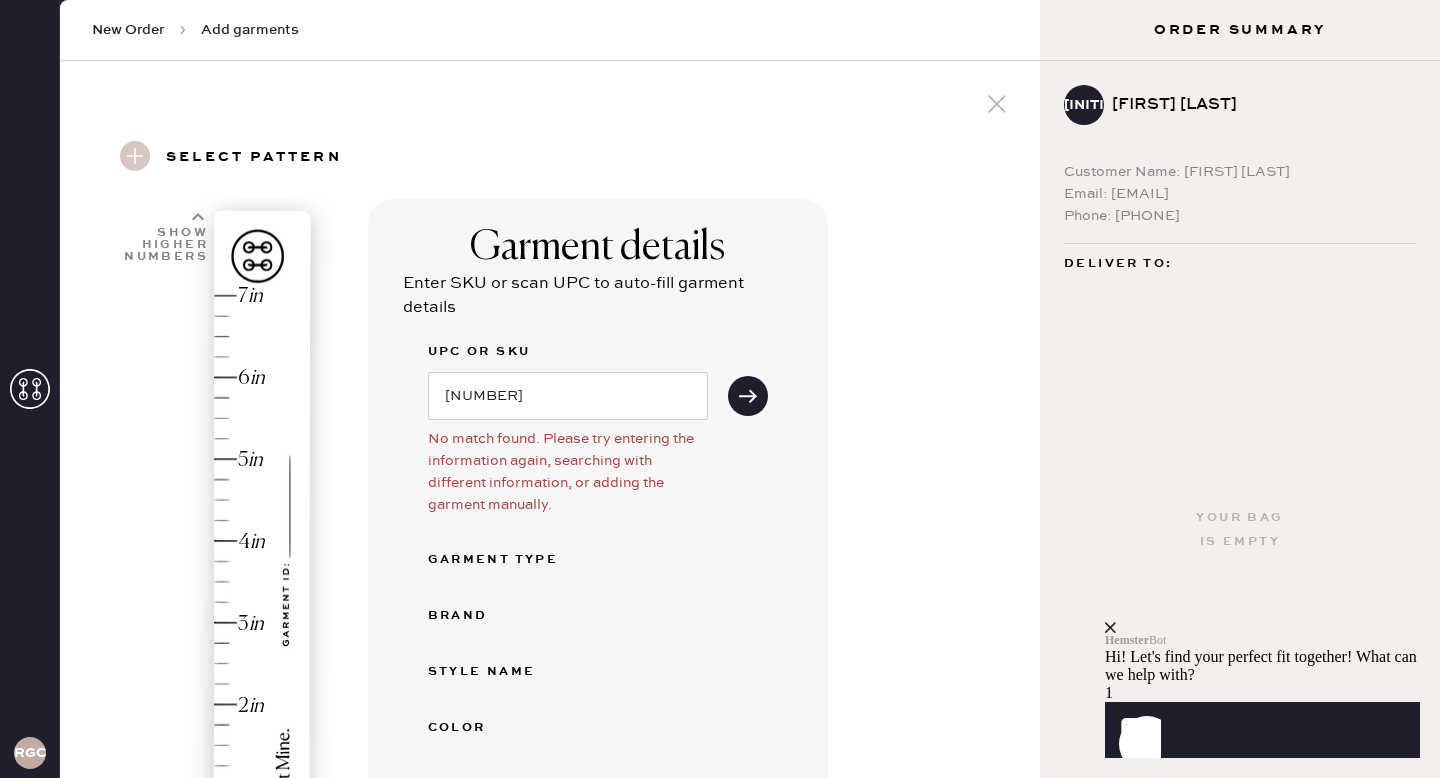 click on "UPC or SKU 1312130PLC026 No match found. Please try entering the information again, searching with different information, or adding the garment manually. Garment Type Brand Style name Color Size Hemster Garment Type Select Basic Skirt Jeans Leggings Pants Shorts Basic Sleeved Dress Basic Sleeveless Dress Basic Strap Dress Strap Jumpsuit Button Down Top Sleeved Top Sleeveless Top Choose closest option from list. Original Order Number (Optional)" at bounding box center (598, 702) 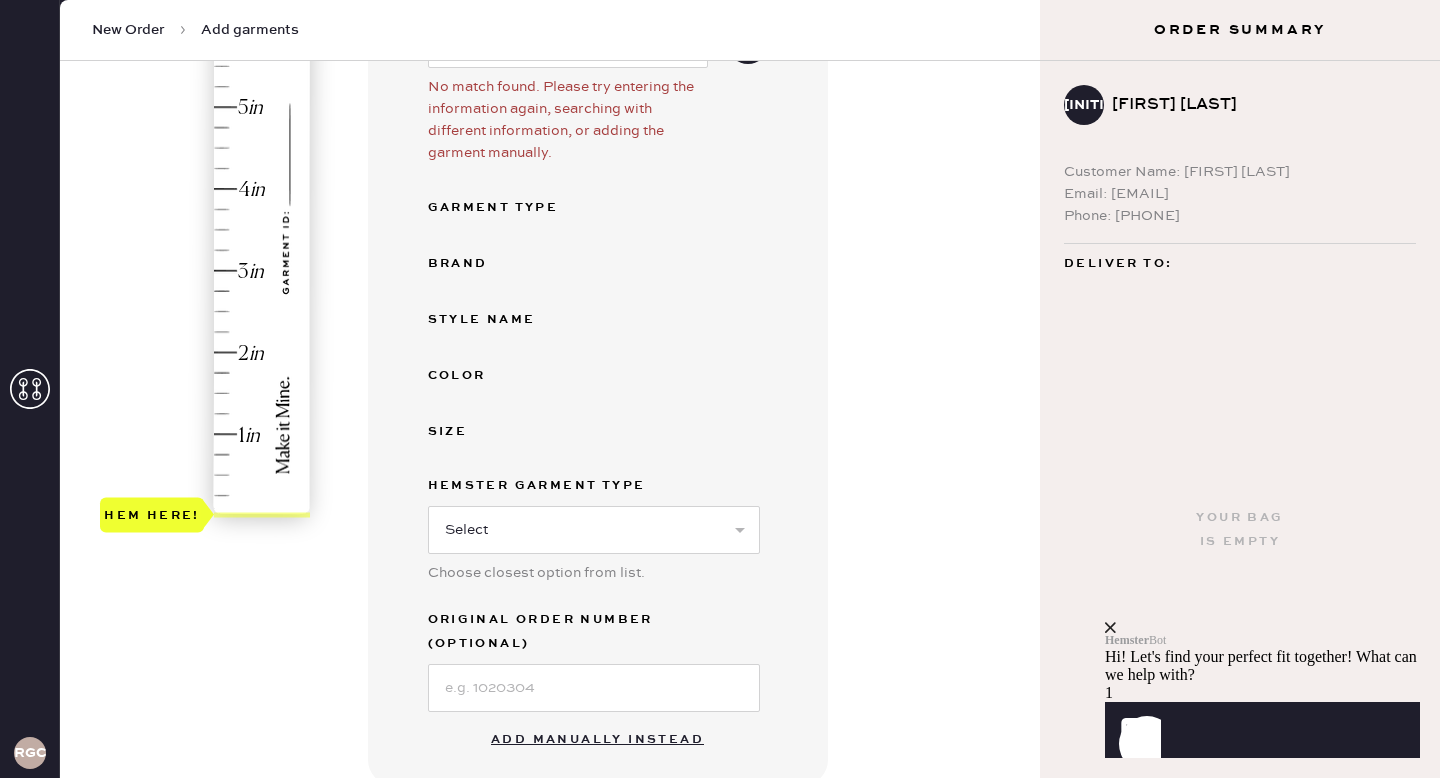 scroll, scrollTop: 360, scrollLeft: 0, axis: vertical 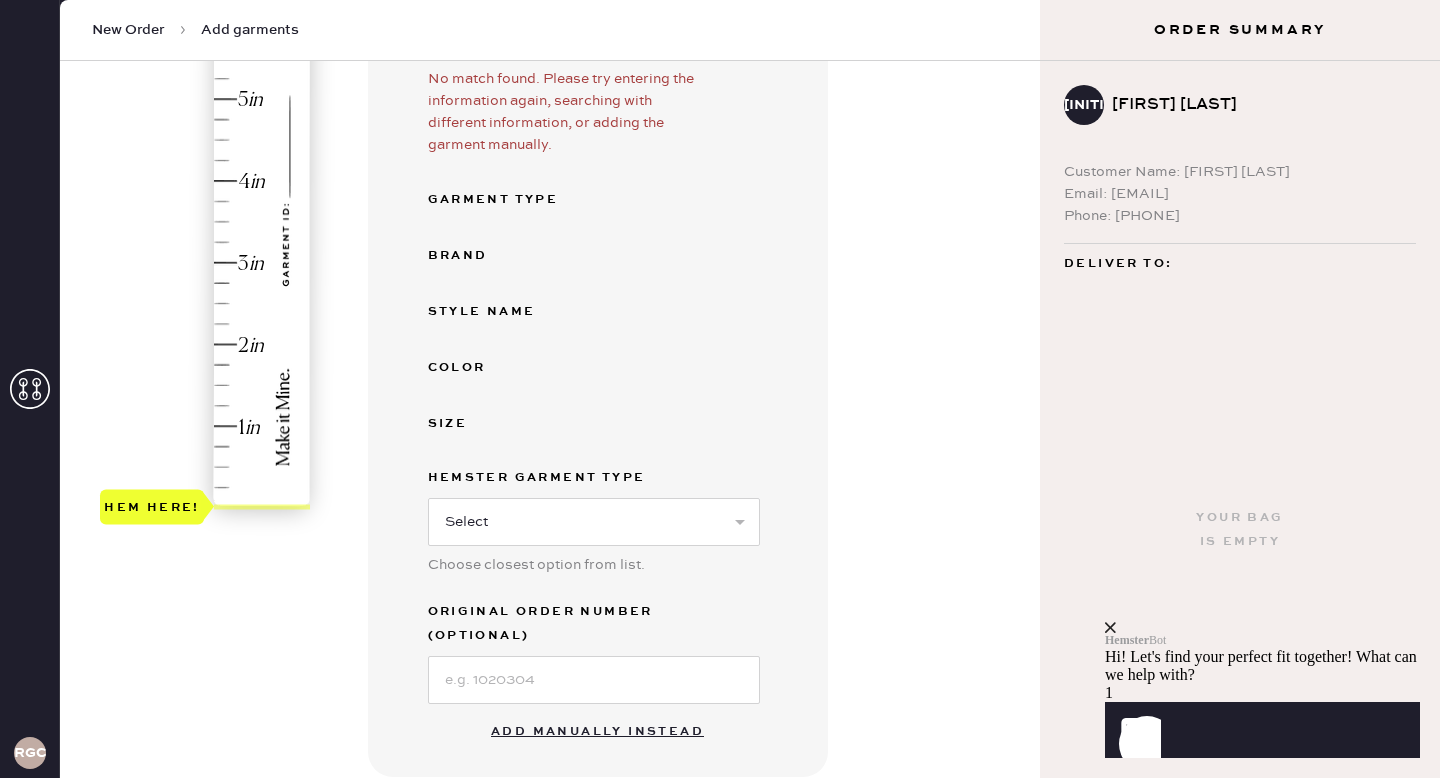click on "Add manually instead" at bounding box center [597, 732] 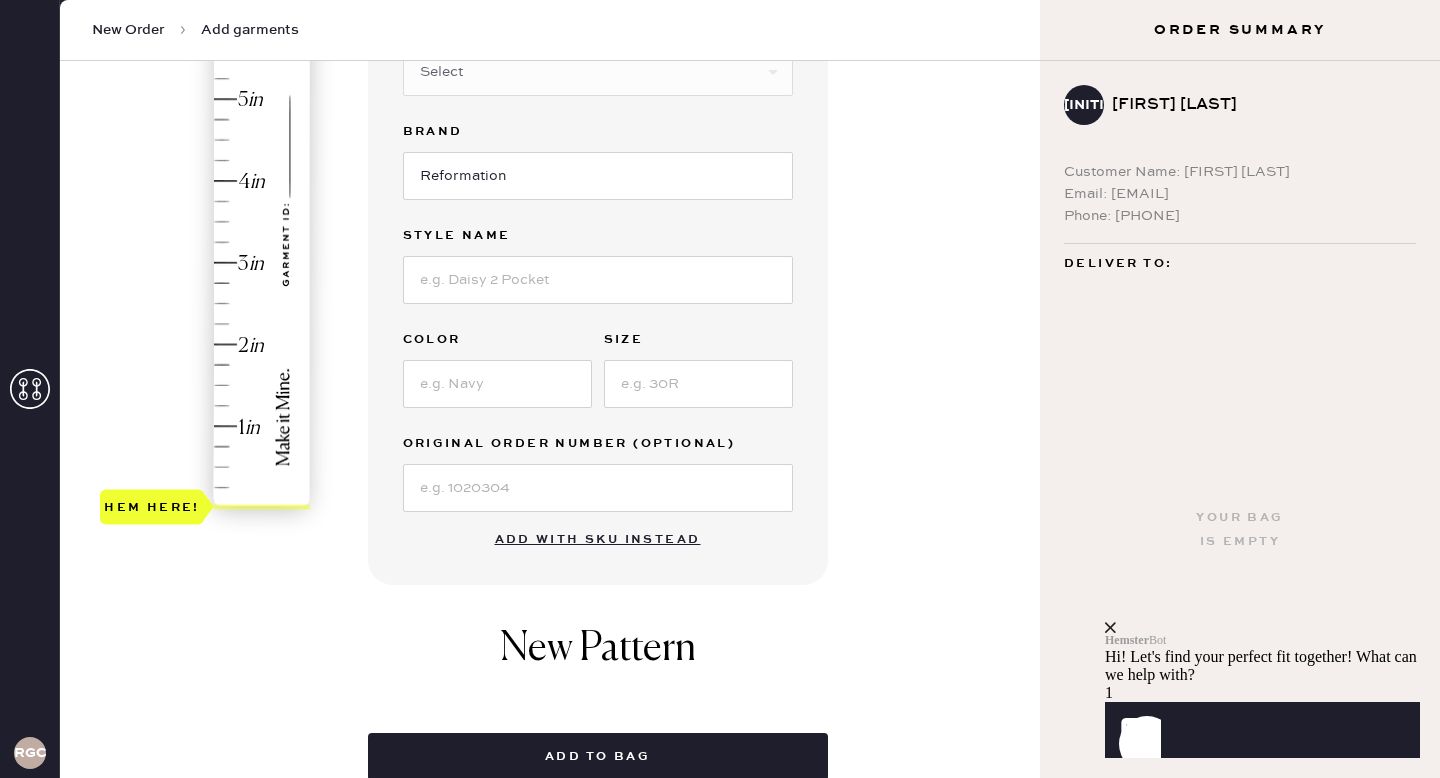 click on "Garment details Garment Type Select Basic Skirt Jeans Leggings Pants Shorts Basic Sleeved Dress Basic Sleeveless Dress Basic Strap Dress Strap Jumpsuit Button Down Top Sleeved Top Sleeveless Top Silhouette (optional) Select Other Brand Reformation Style name Color Size Original Order Number (Optional) Add with SKU instead New Pattern Add to bag" at bounding box center (696, 310) 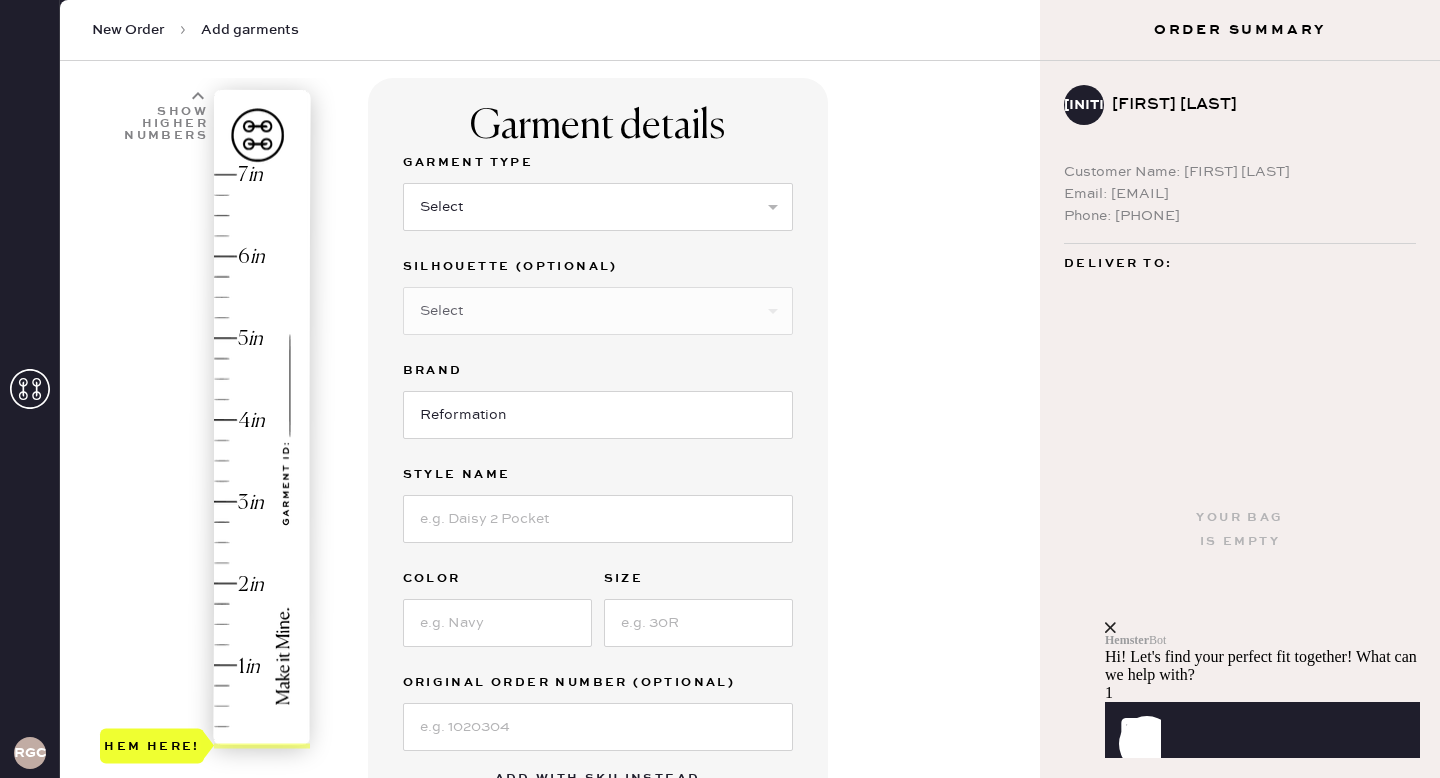 scroll, scrollTop: 120, scrollLeft: 0, axis: vertical 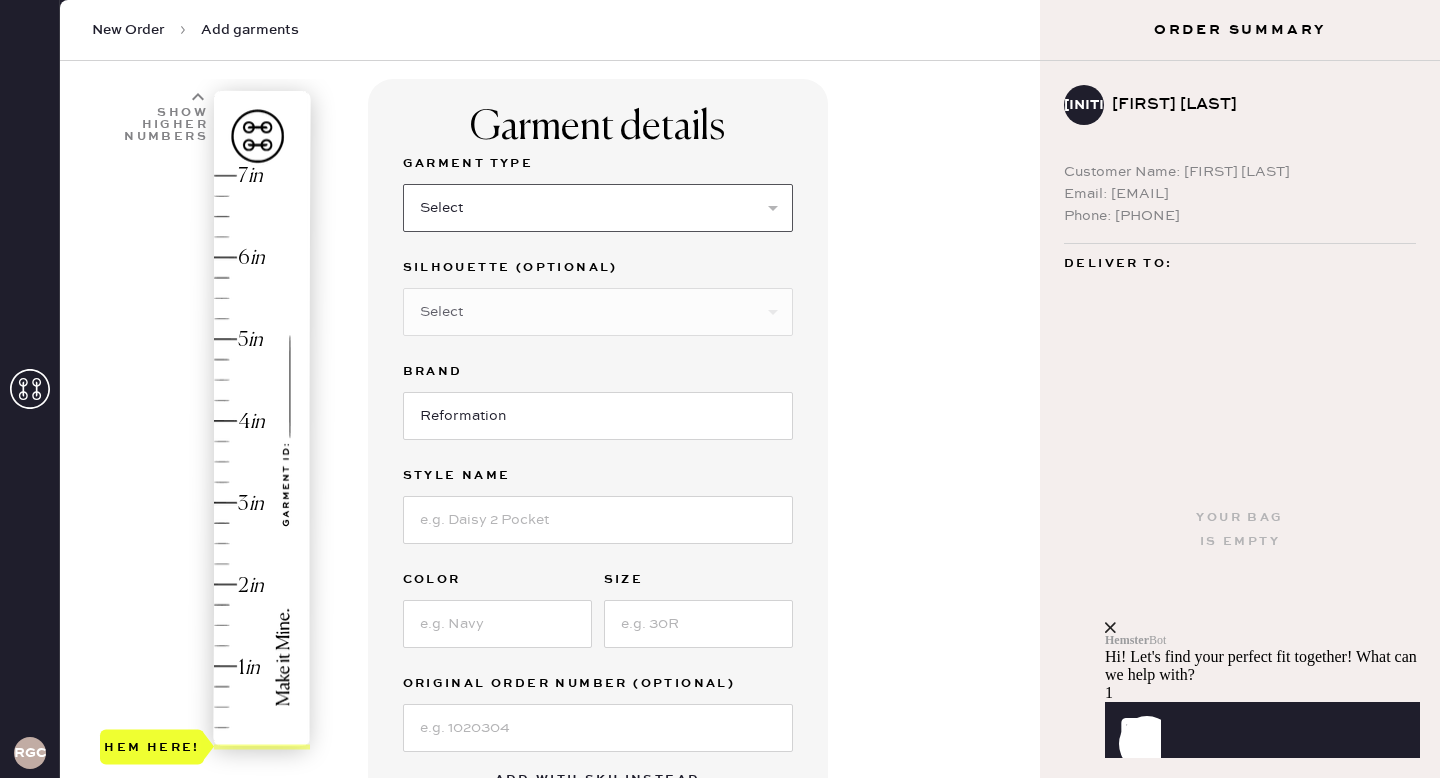 click on "Select Basic Skirt Jeans Leggings Pants Shorts Basic Sleeved Dress Basic Sleeveless Dress Basic Strap Dress Strap Jumpsuit Button Down Top Sleeved Top Sleeveless Top" at bounding box center (598, 208) 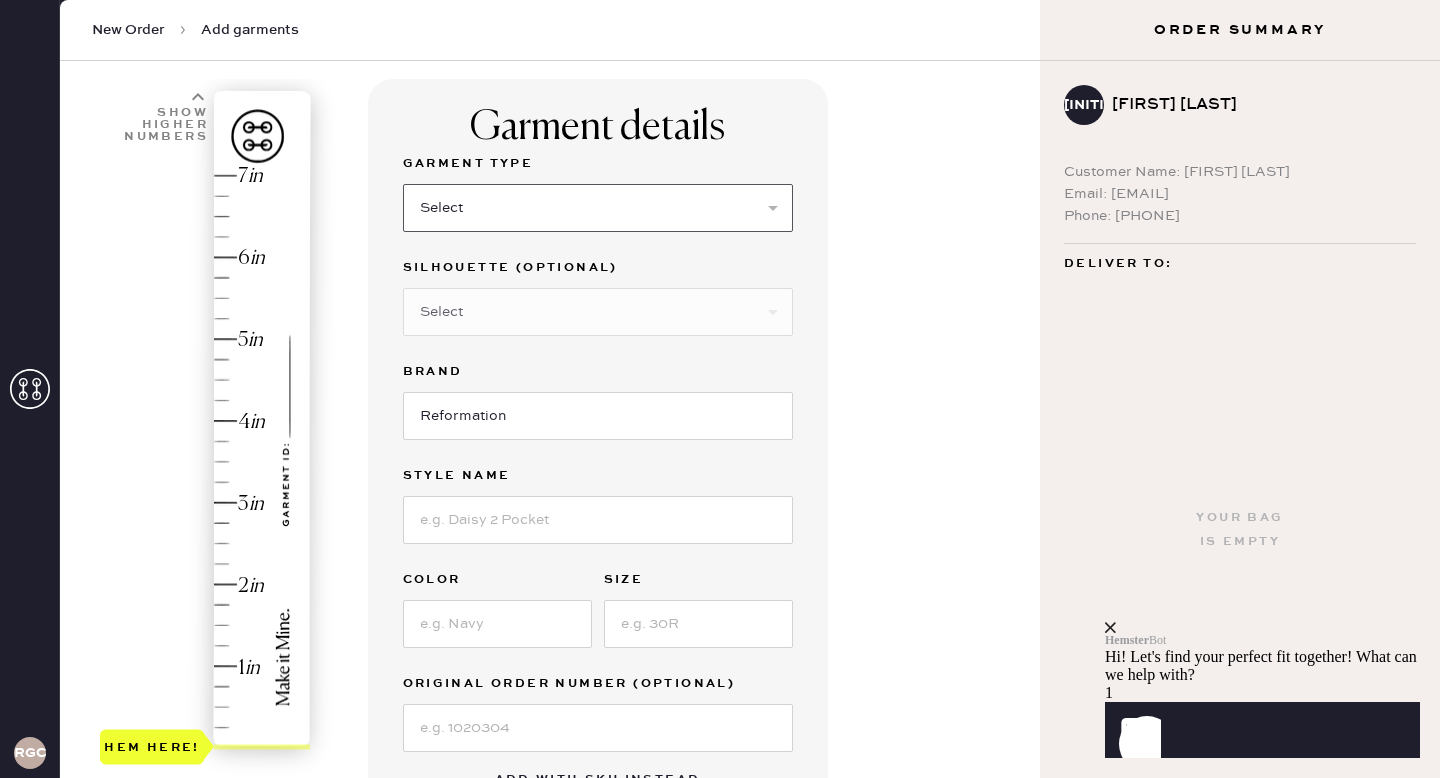 select on "2" 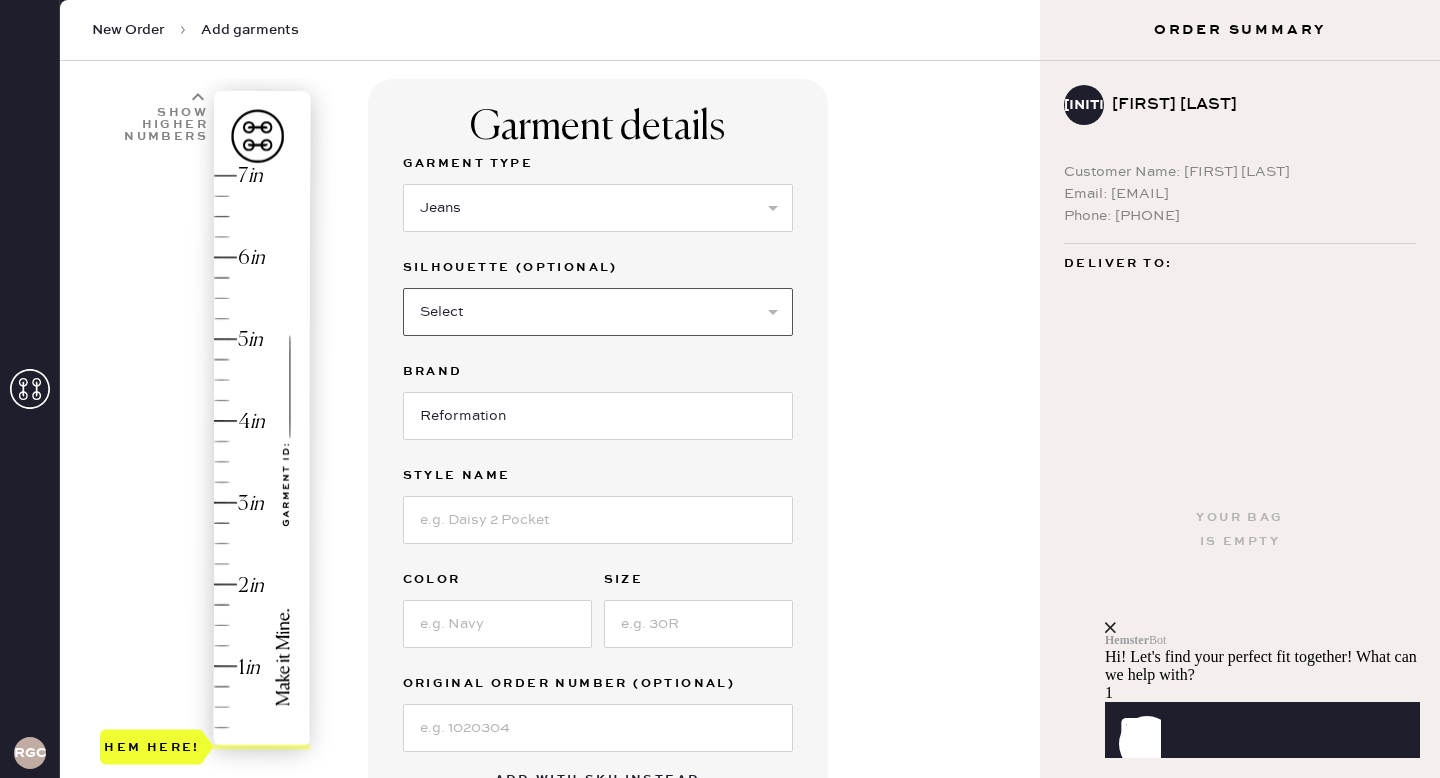 click on "Select Shorts Cropped Flare Boot Cut Straight Skinny Other" at bounding box center [598, 312] 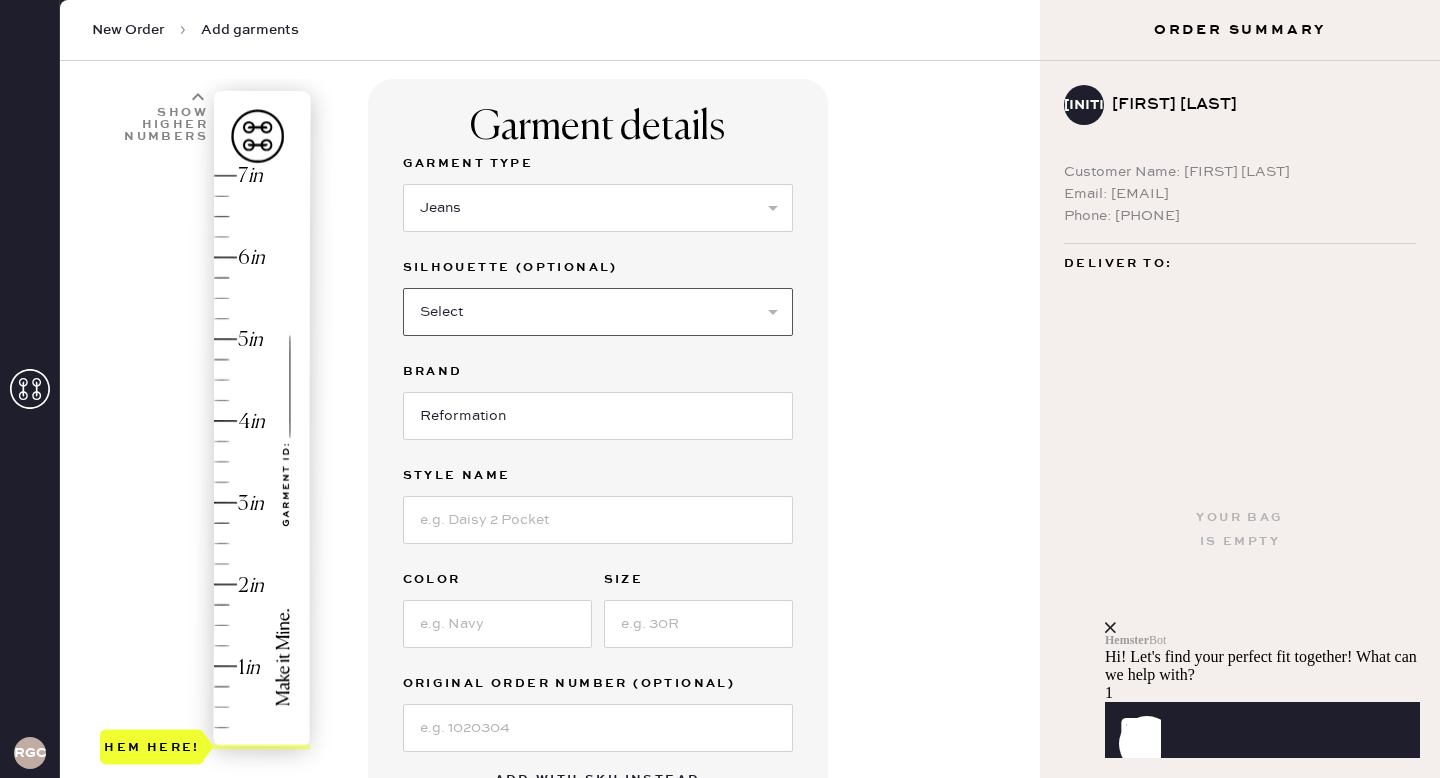 select on "5" 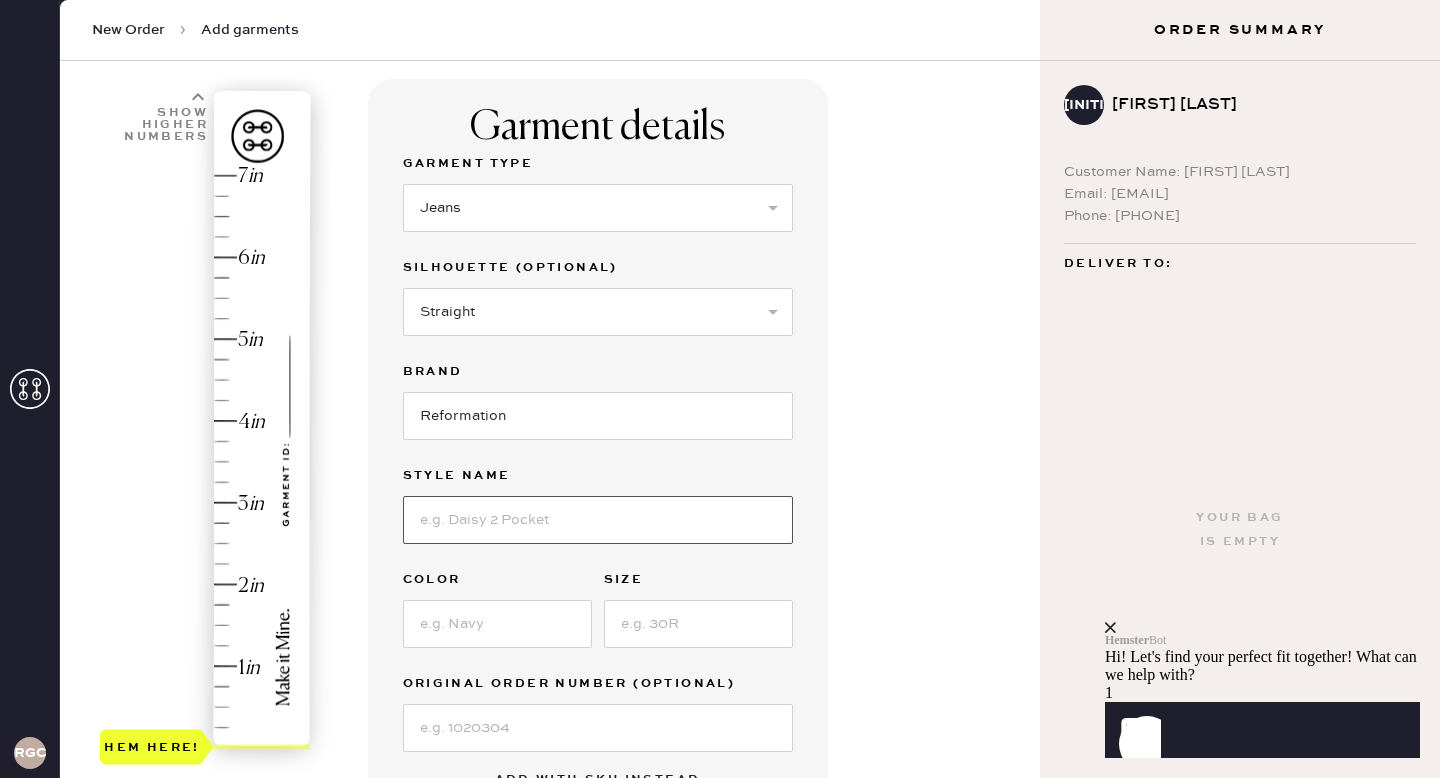 click at bounding box center [598, 520] 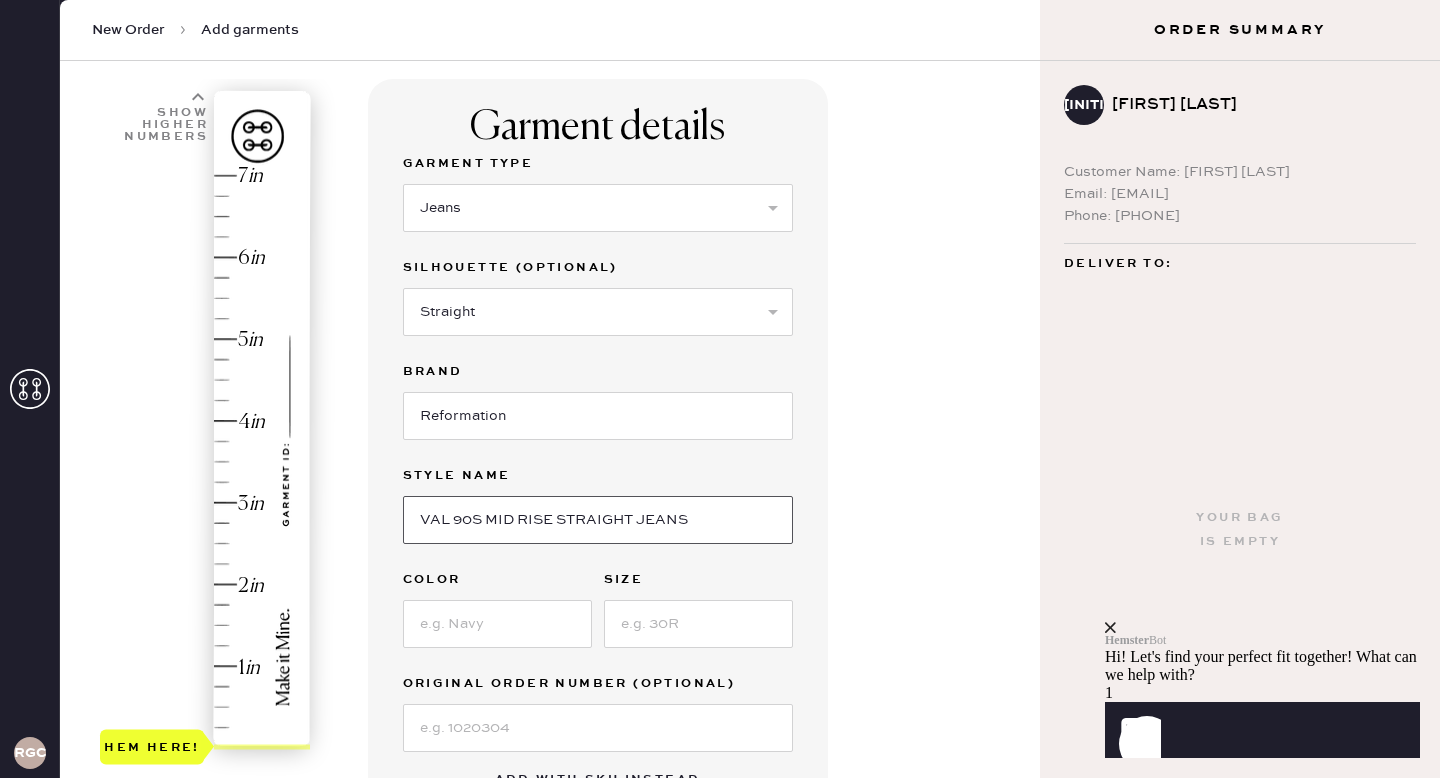 type on "VAL 90S MID RISE STRAIGHT JEANS" 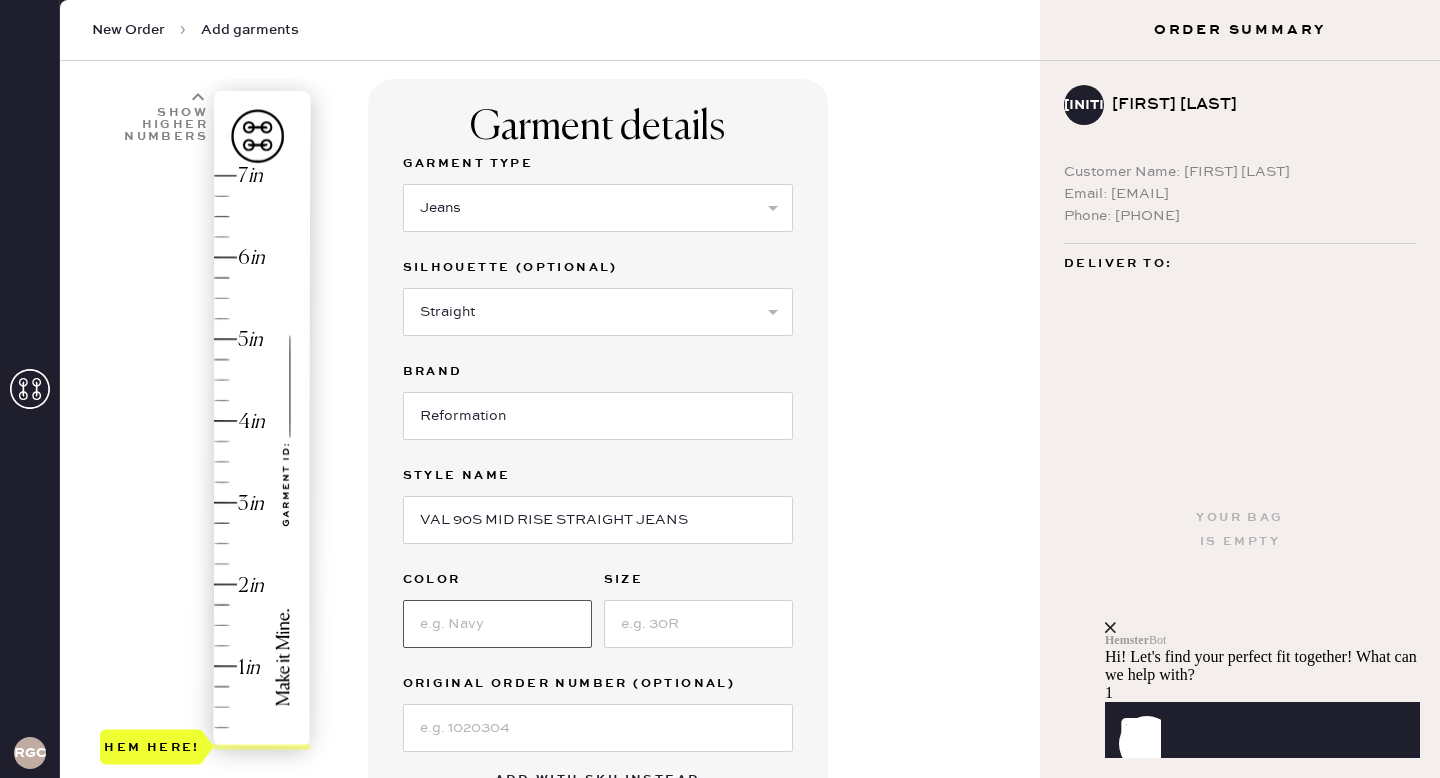 click at bounding box center [497, 624] 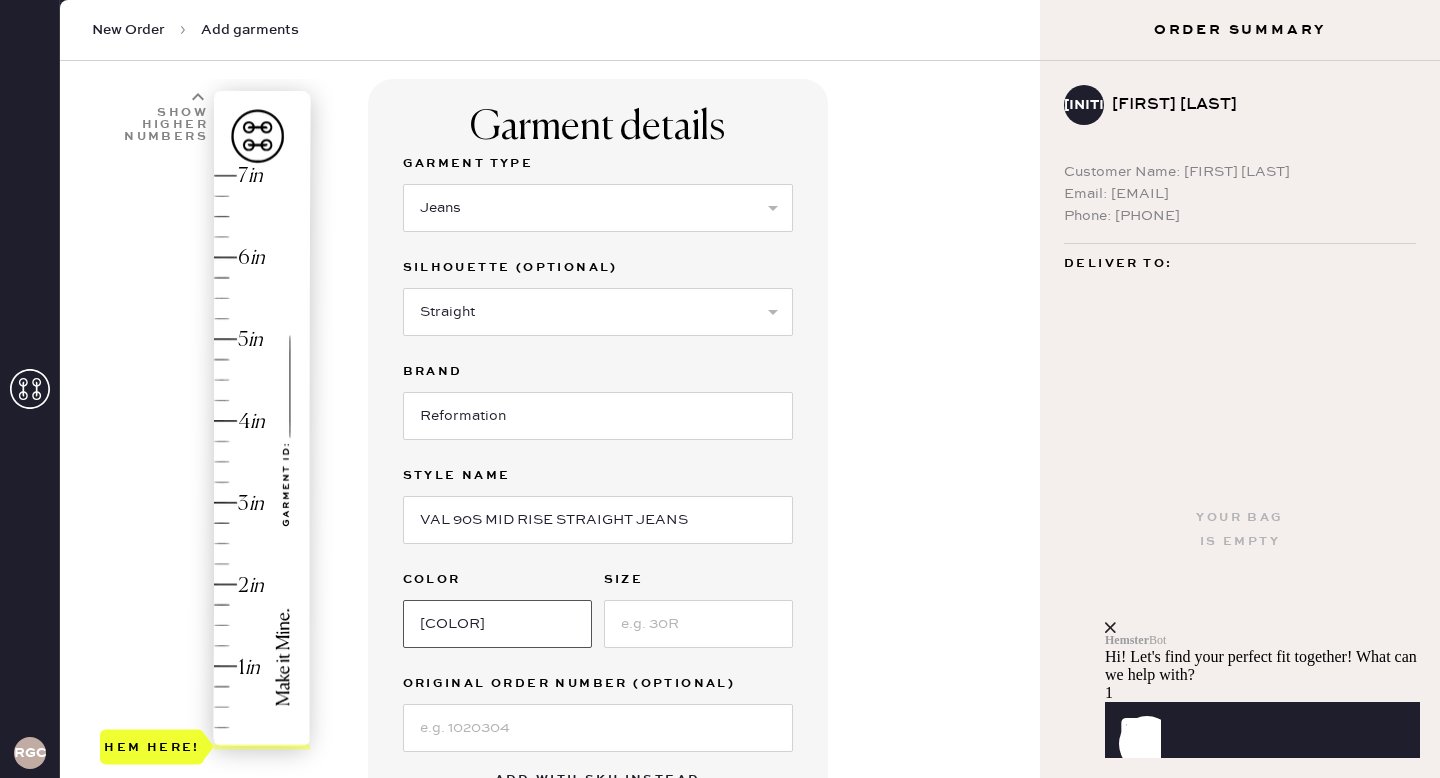 type on "[COLOR]" 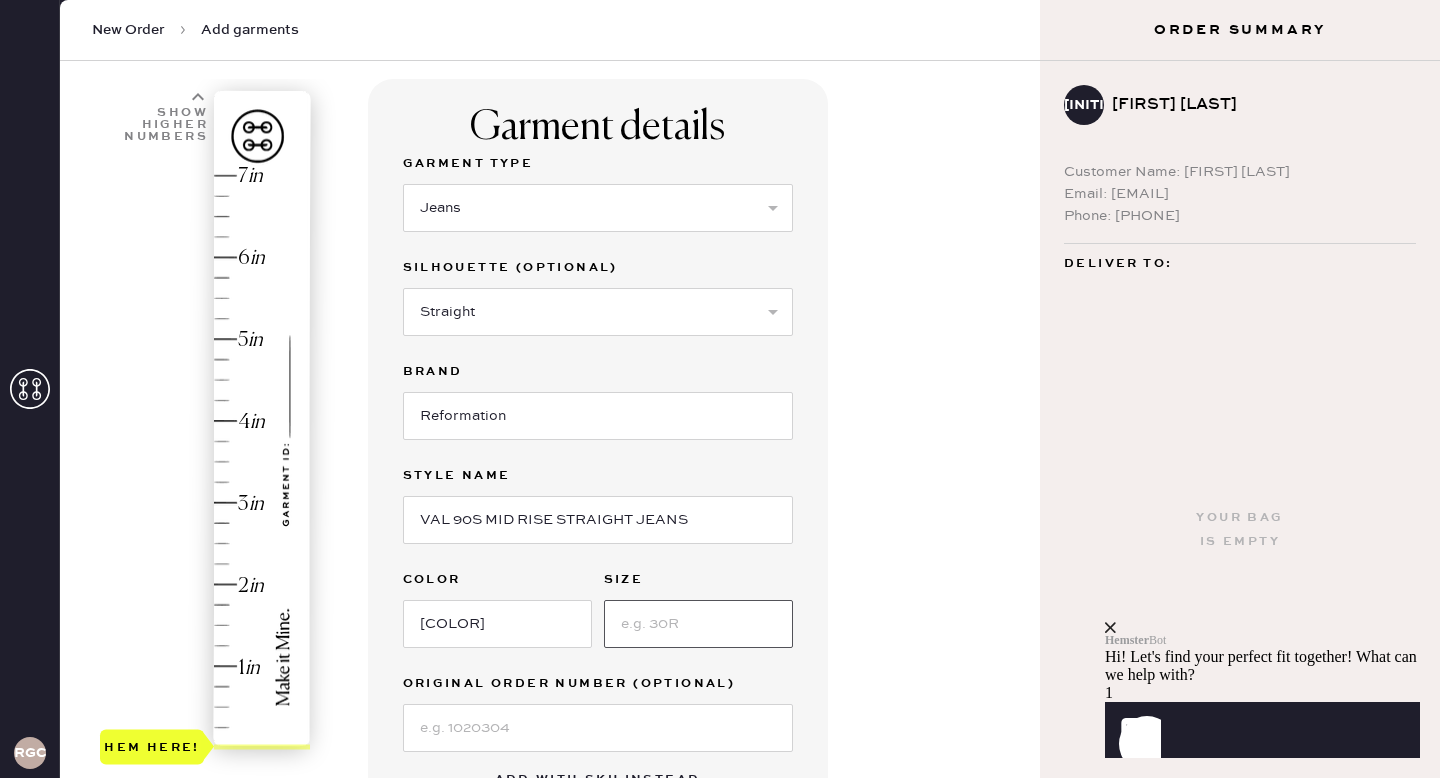 click at bounding box center (698, 624) 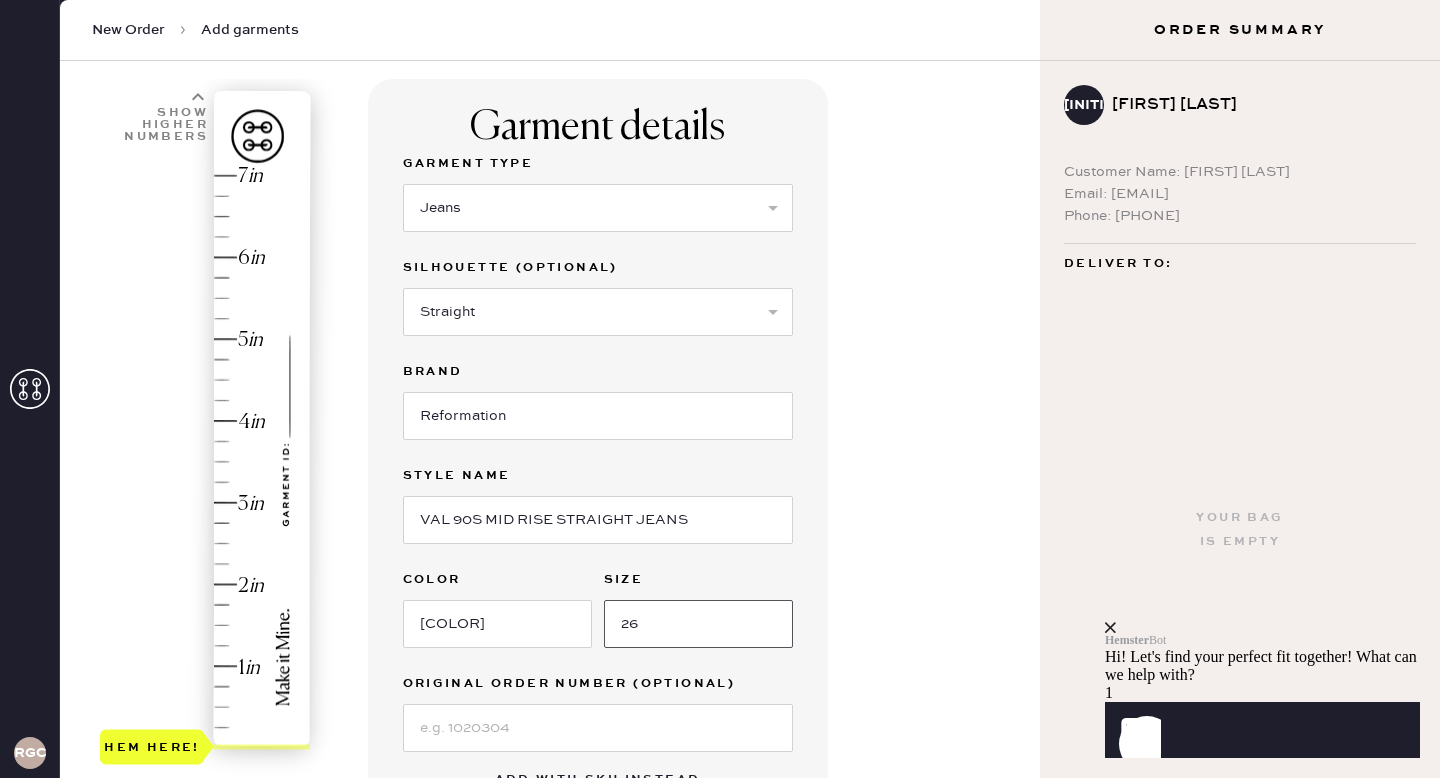 type on "26" 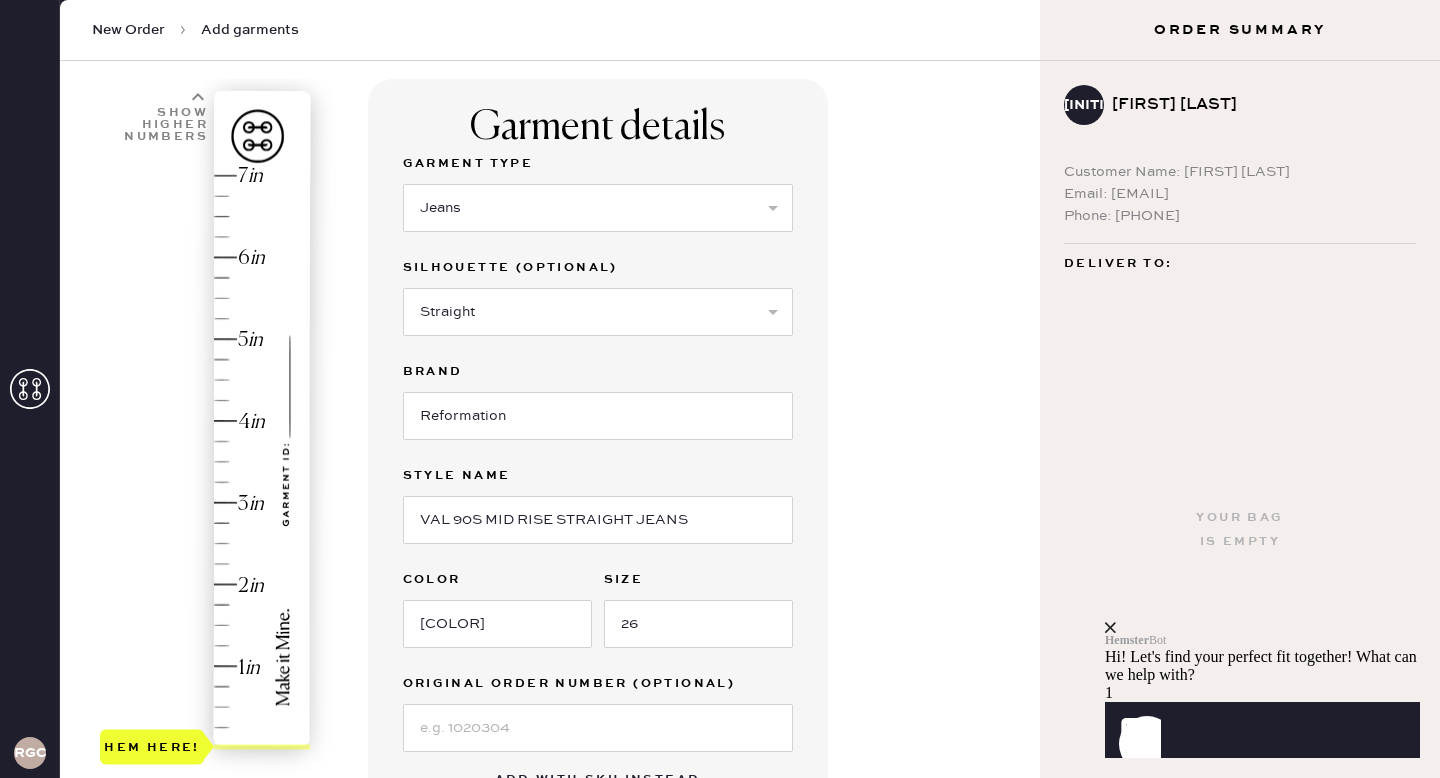 type on "4" 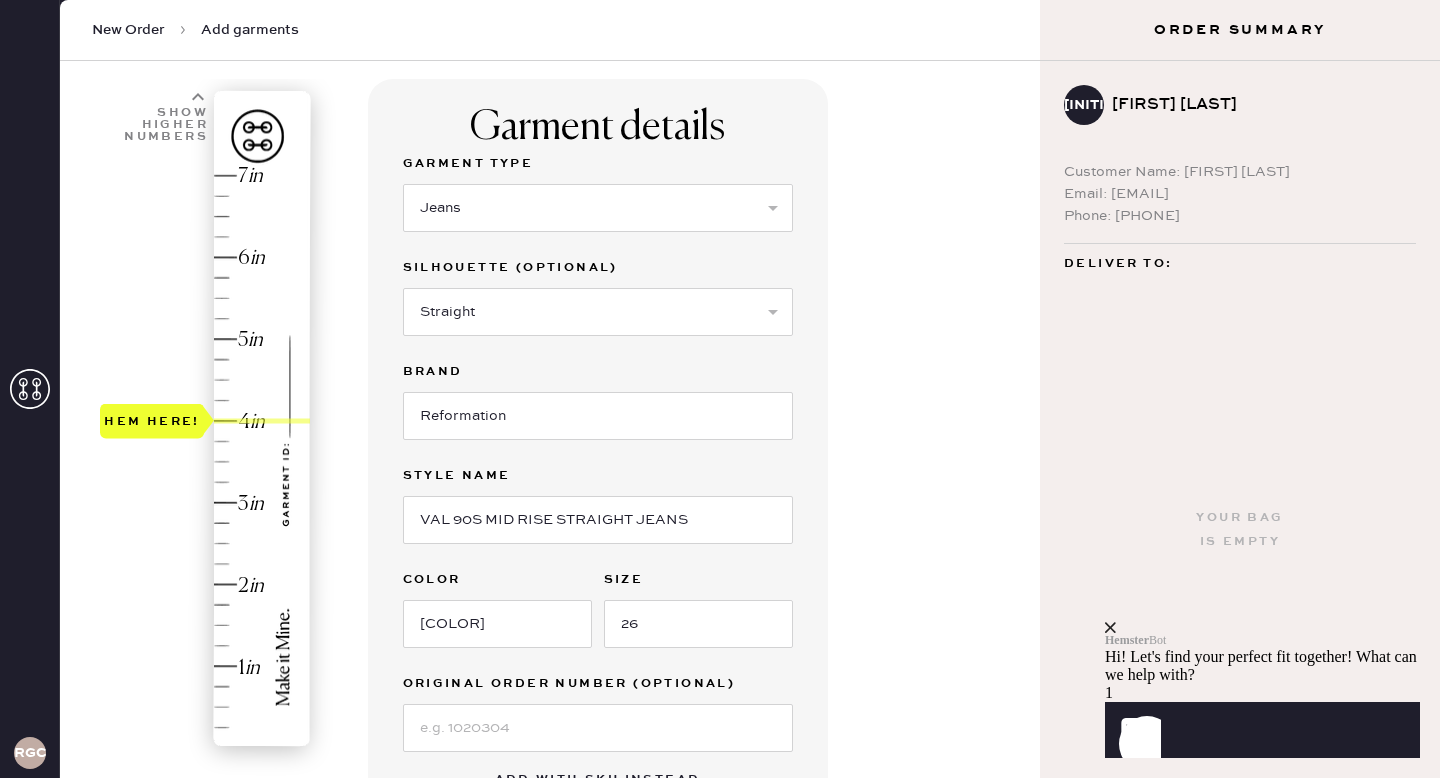 click on "Select Shorts Cropped Flare Boot Cut Straight Skinny Other Brand Reformation Style name VAL 90S MID RISE STRAIGHT JEANS Color PELICAN Size 26 Original Order Number (Optional) Add with SKU instead New Pattern Pattern Name : reformation_jeans 1 in 2 in 3 in 4 in Show higher numbers Show lower numbers Hem here! pant hem (autofills) 4 Drag the yellow ‘HEM HERE’ marker to adjust. Not working? Add manually. Add to bag Add repair add monogram" at bounding box center [696, 647] 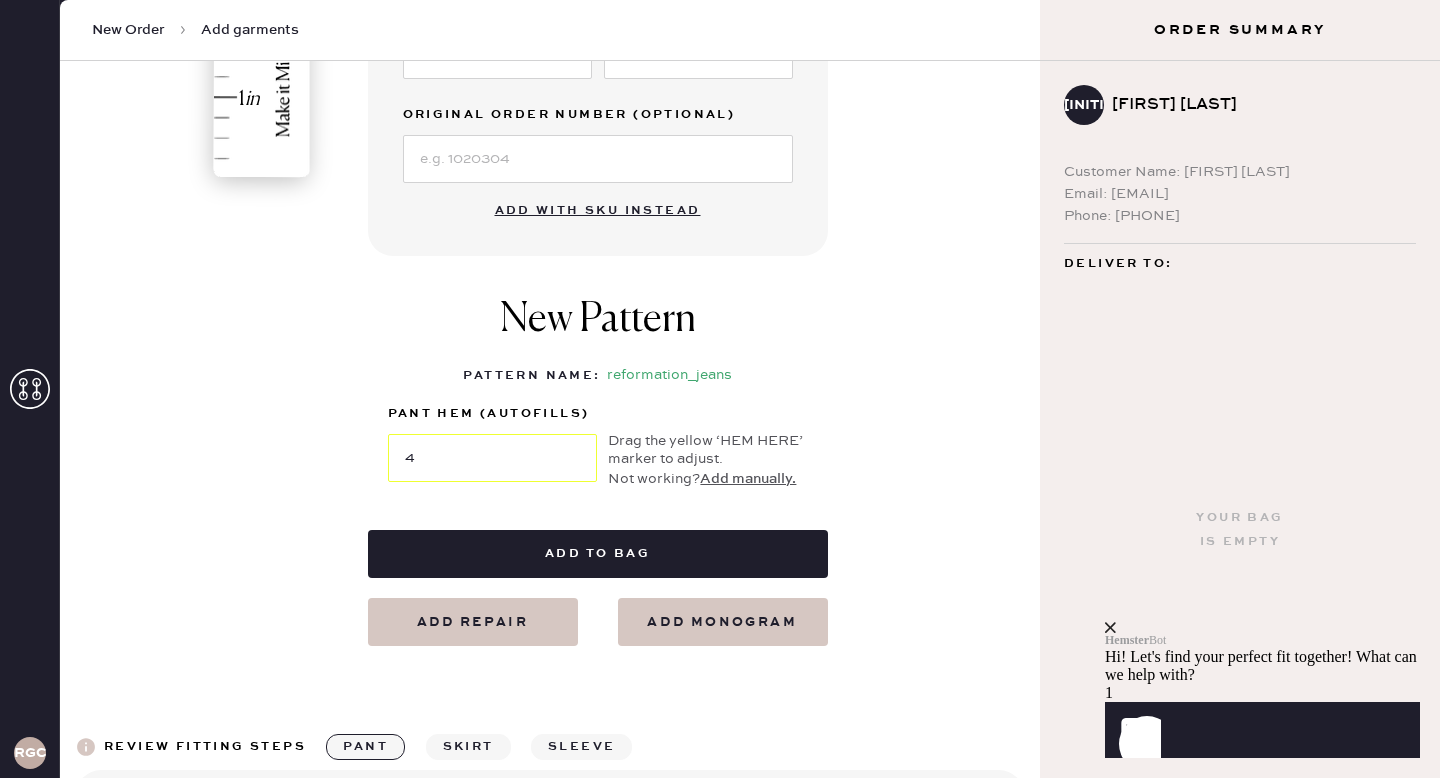 scroll, scrollTop: 760, scrollLeft: 0, axis: vertical 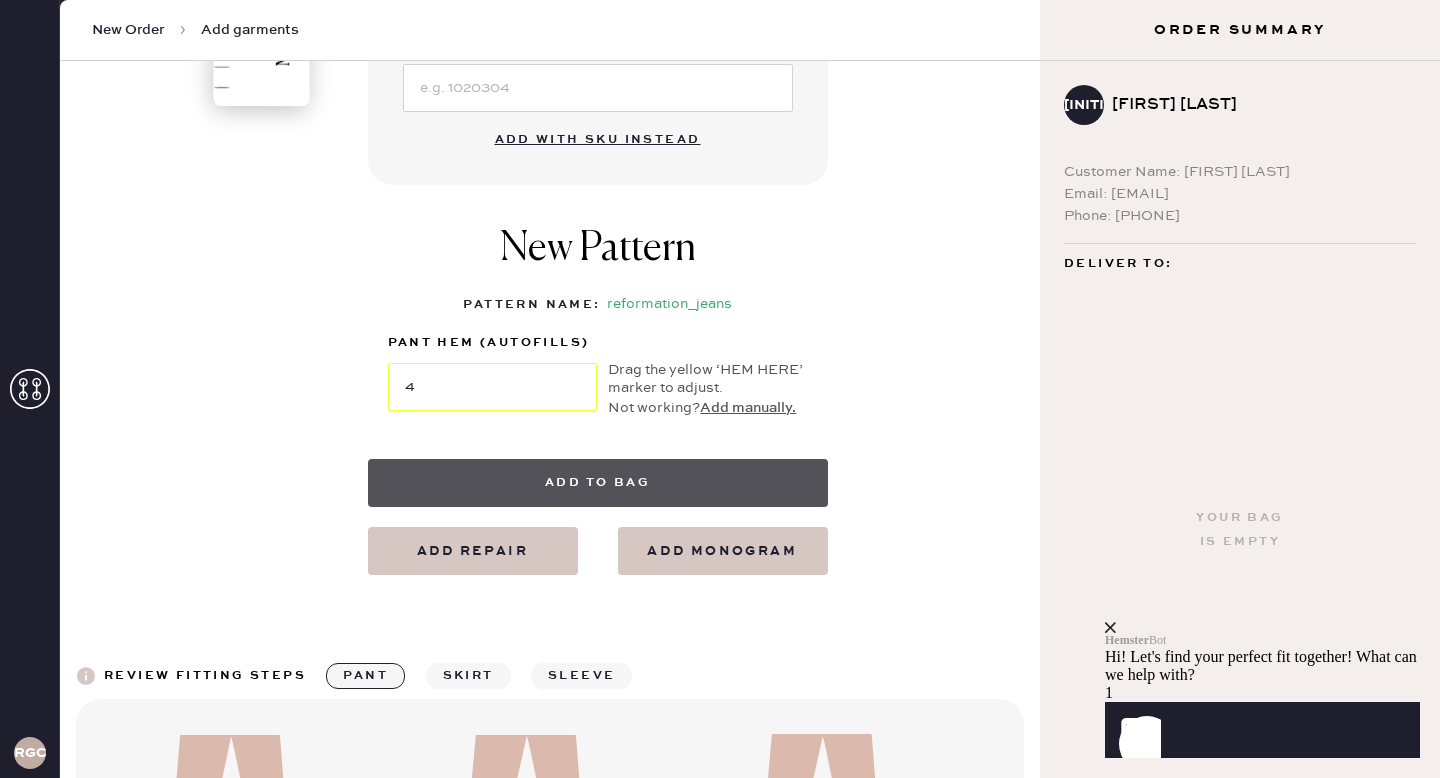 click on "Add to bag" at bounding box center [598, 483] 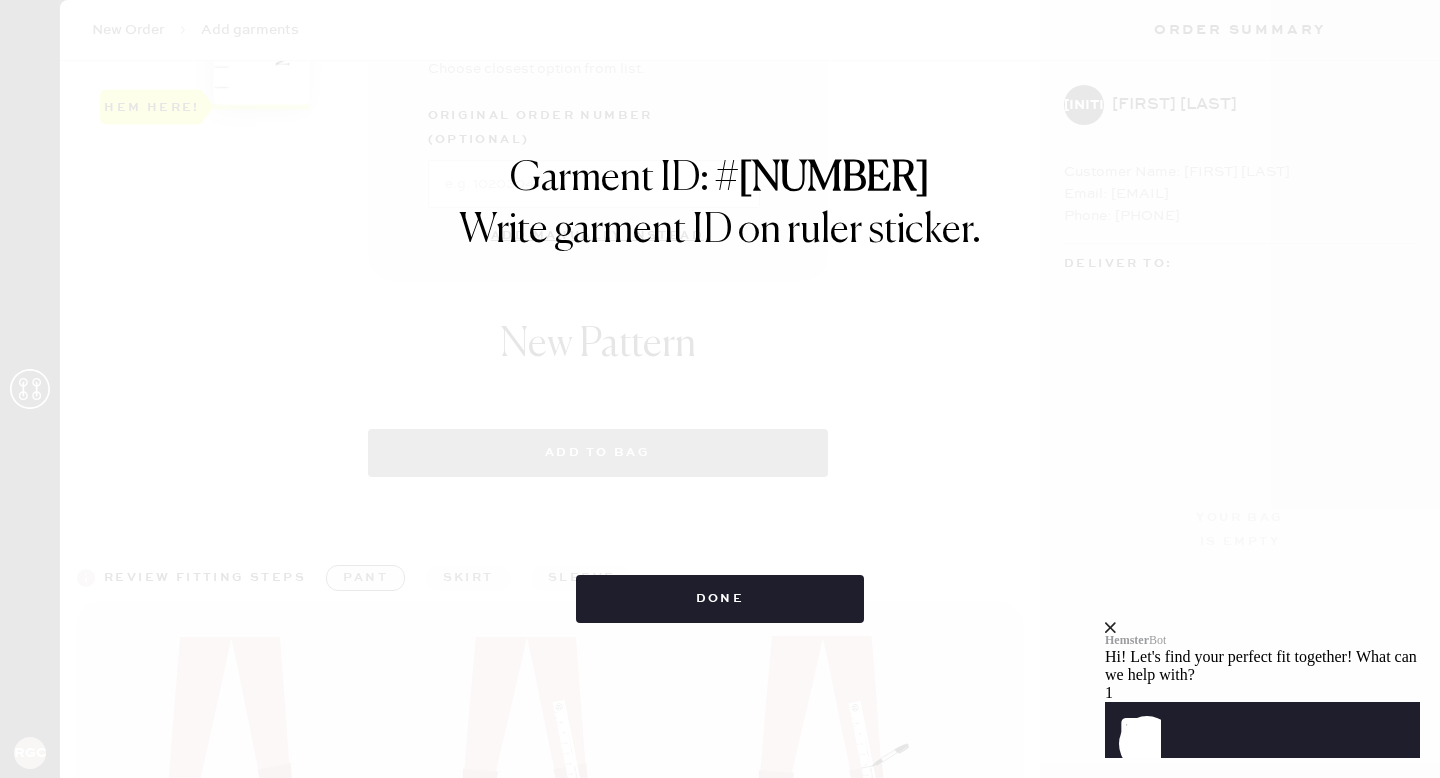 select on "2" 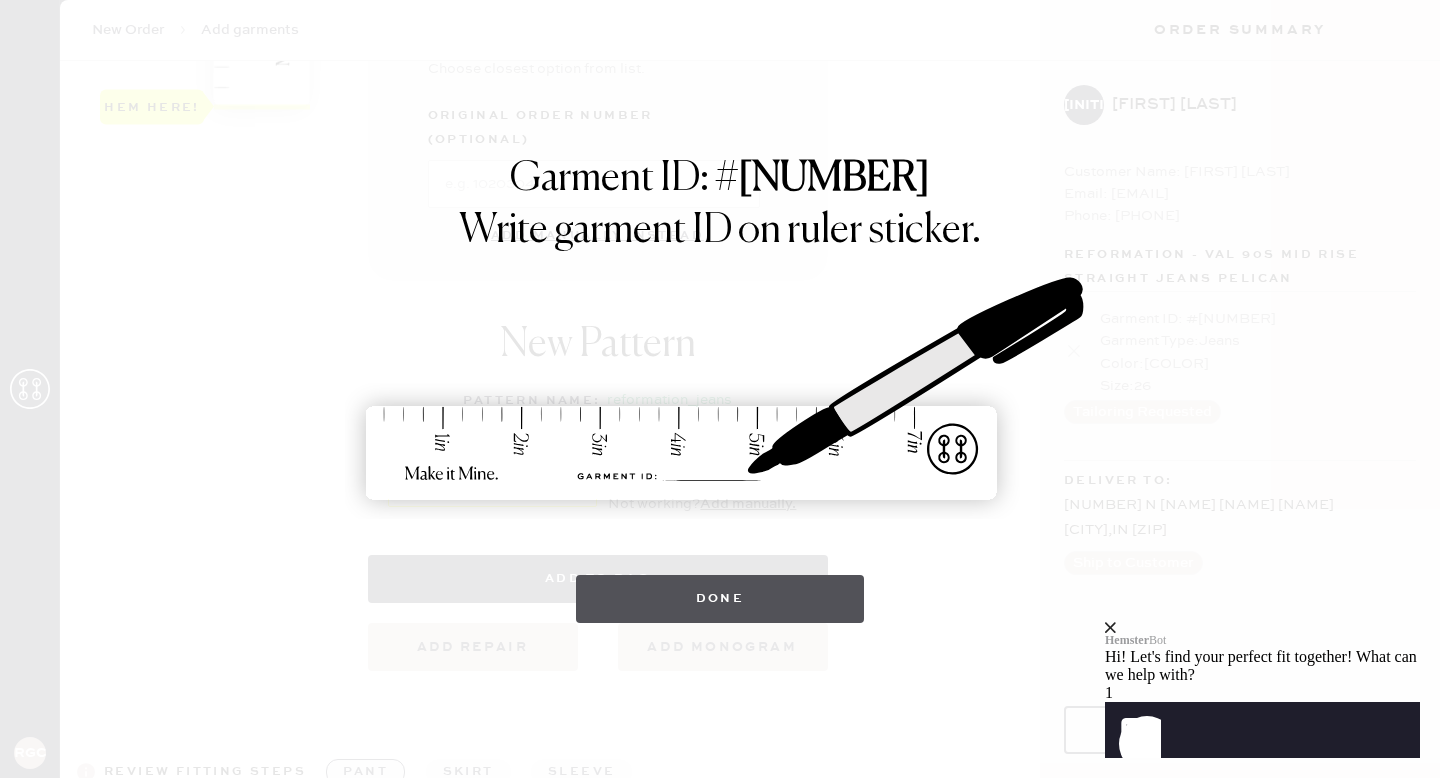 click on "Done" at bounding box center (720, 599) 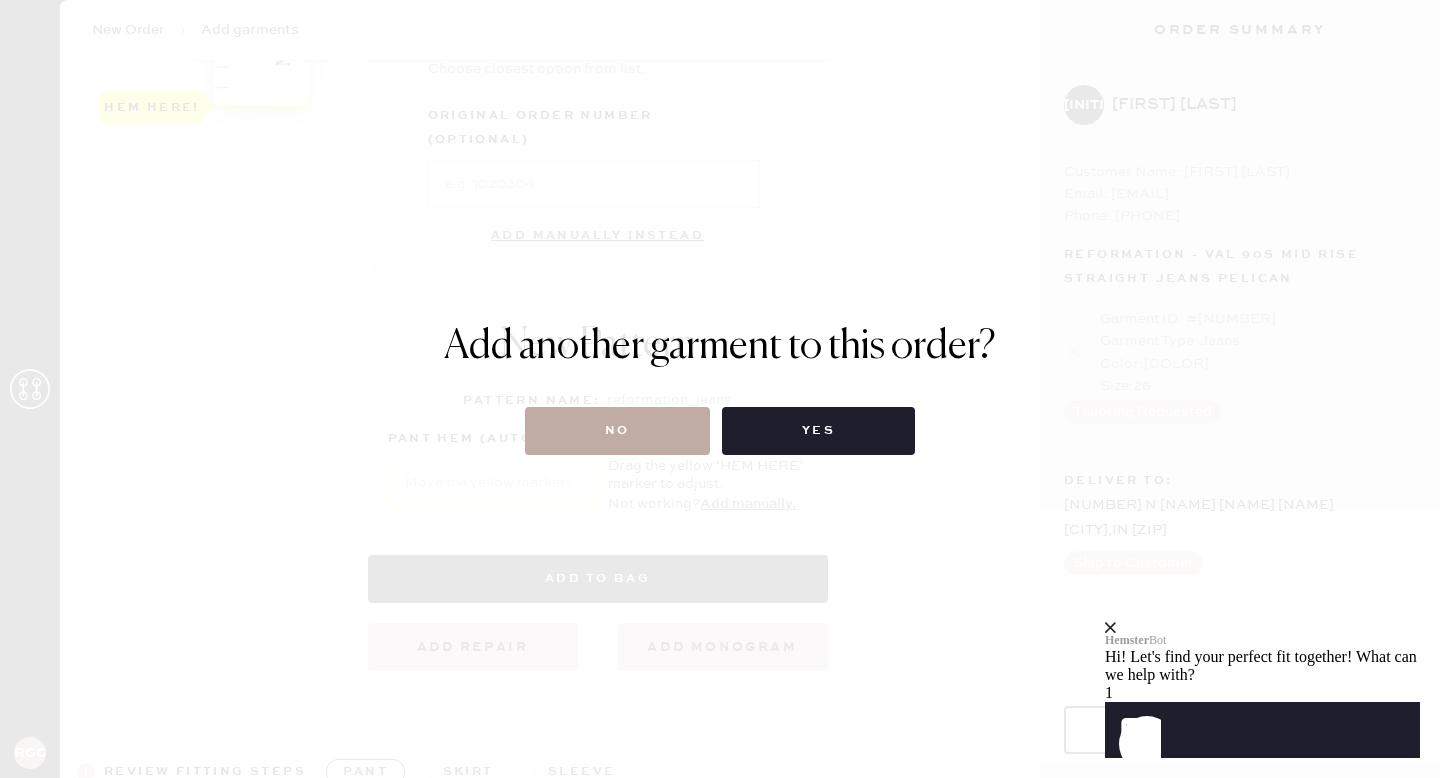 click on "No" at bounding box center [617, 431] 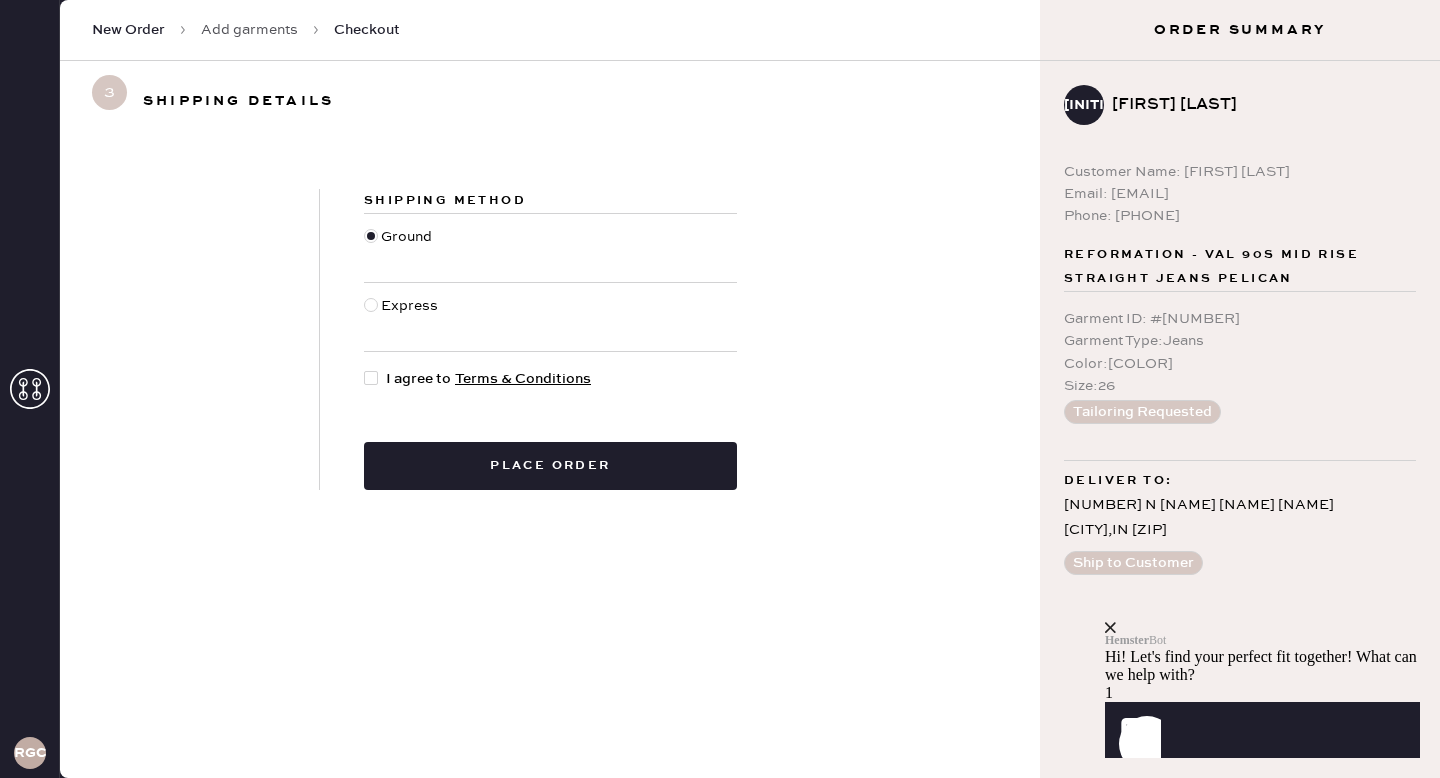 click at bounding box center [371, 378] 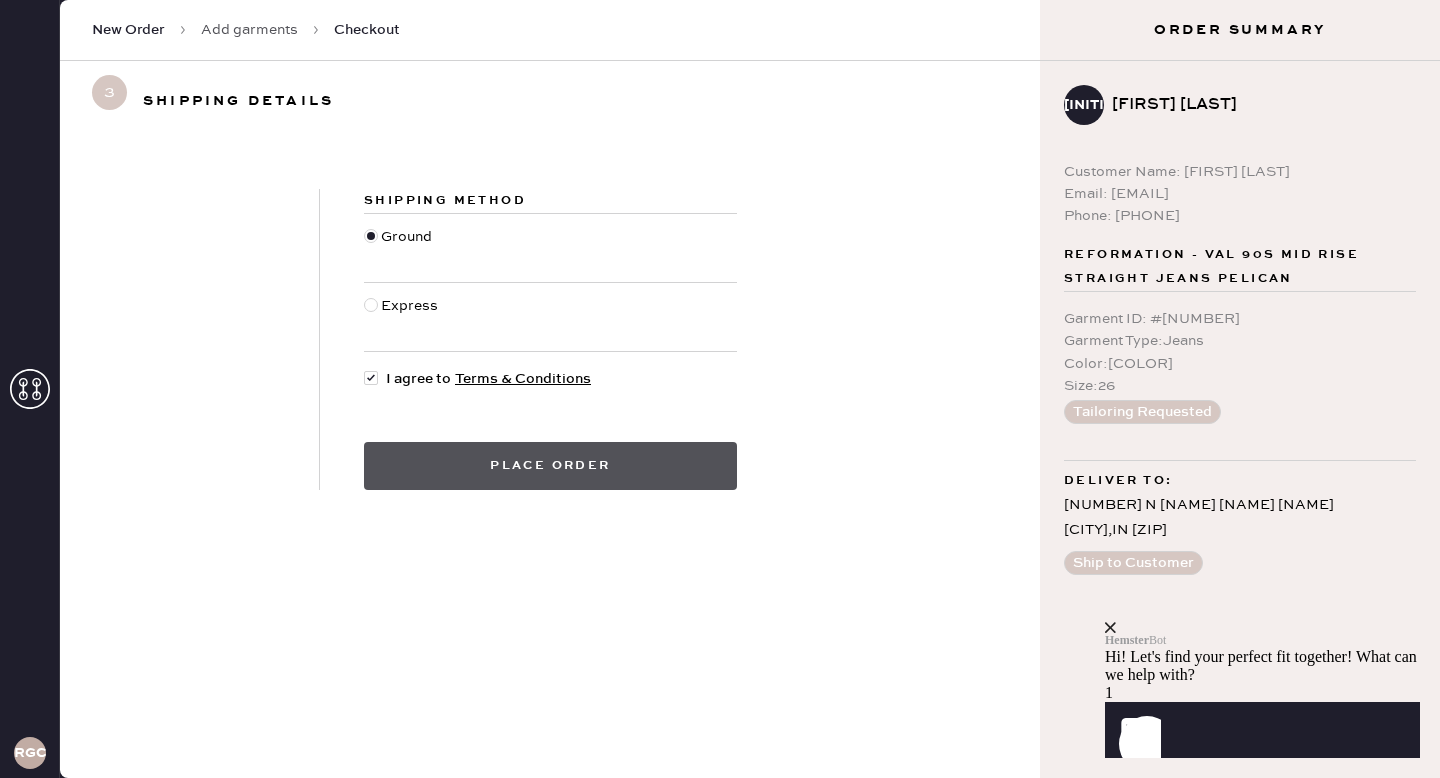 click on "Place order" at bounding box center [550, 466] 